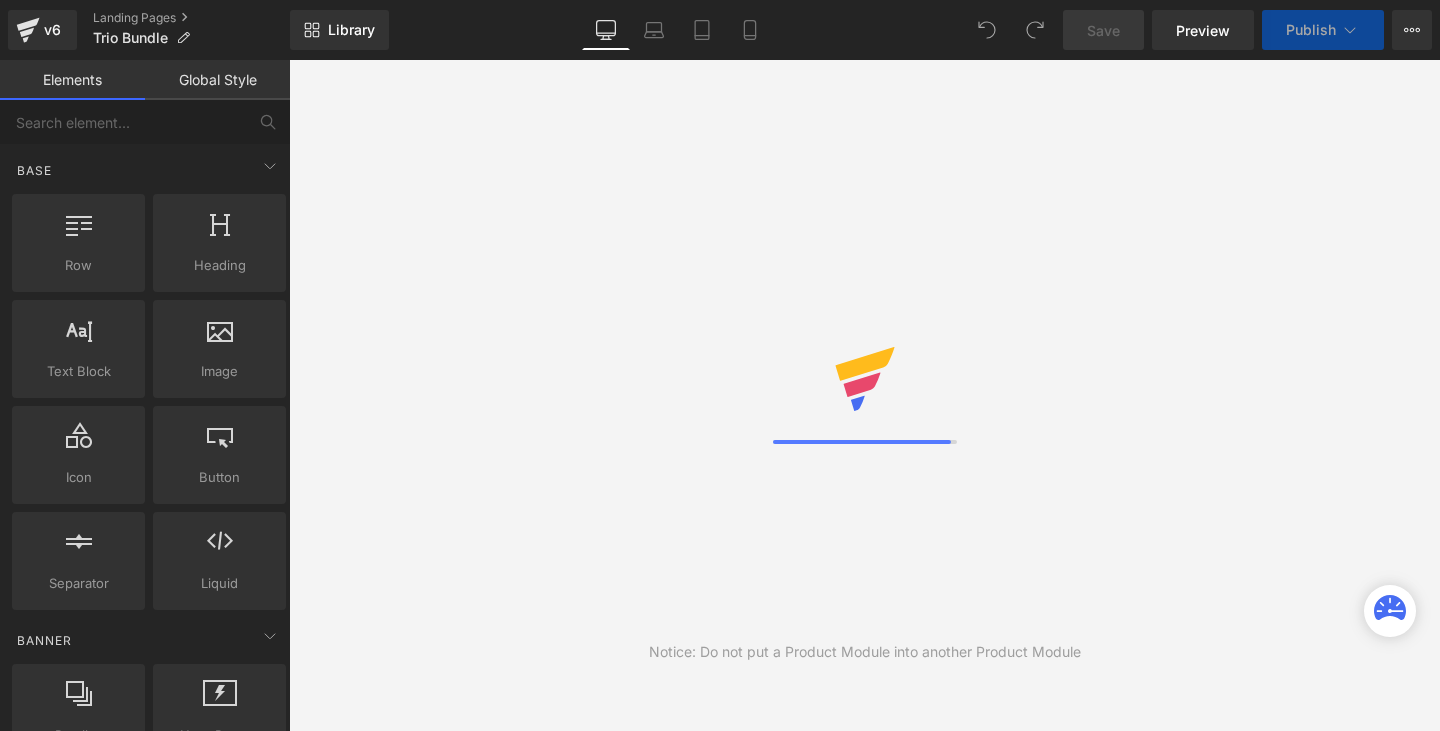 scroll, scrollTop: 0, scrollLeft: 0, axis: both 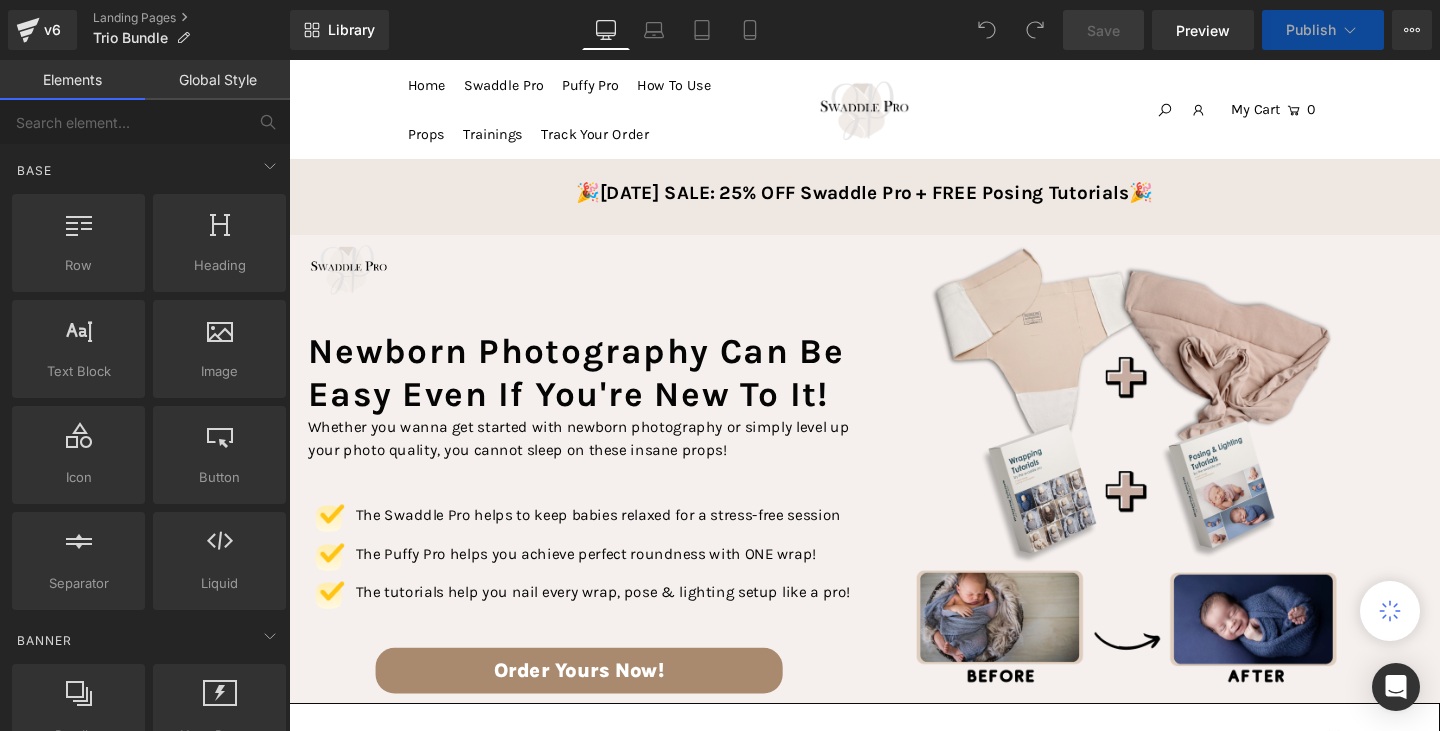 select on "Quiet" 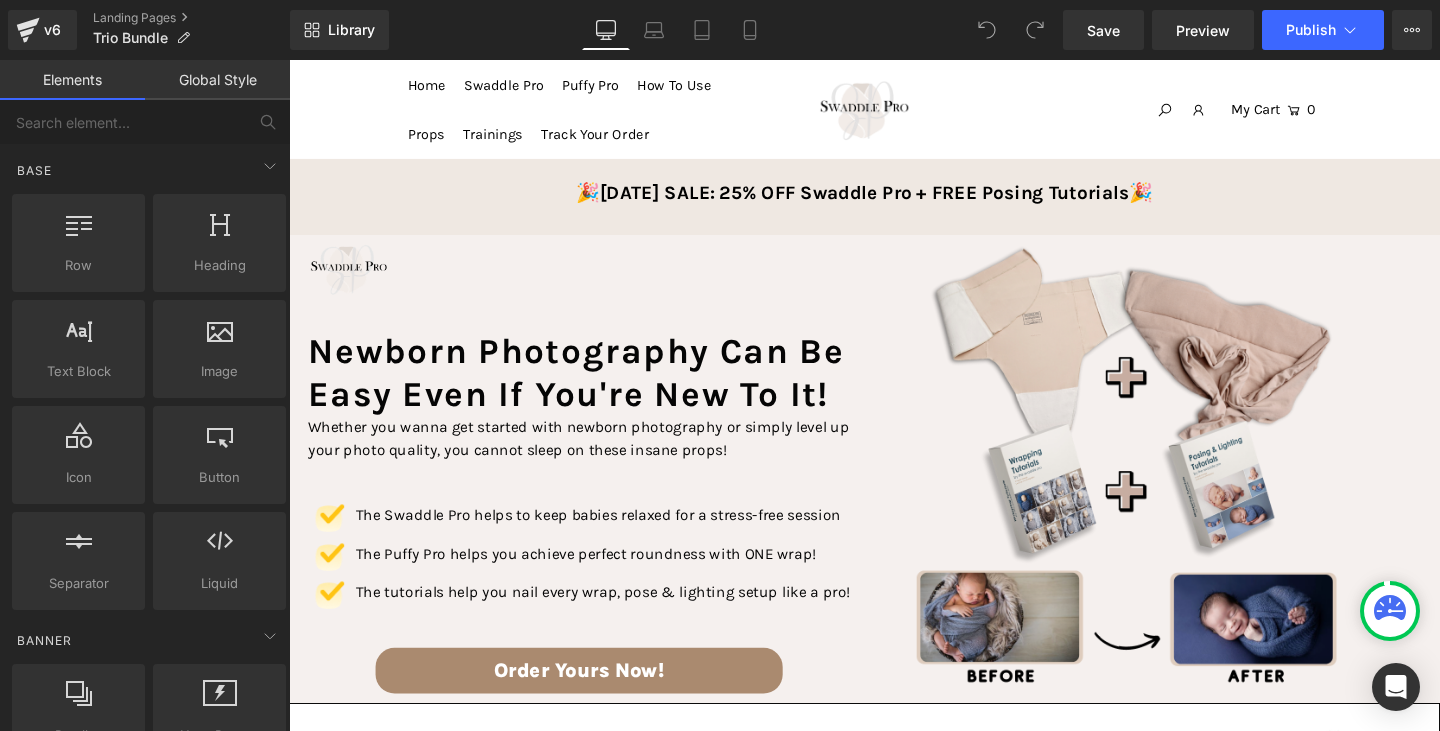 click on "🎉[DATE] SALE: 25% OFF Swaddle Pro + FREE Posing Tutorials🎉" at bounding box center (893, 204) 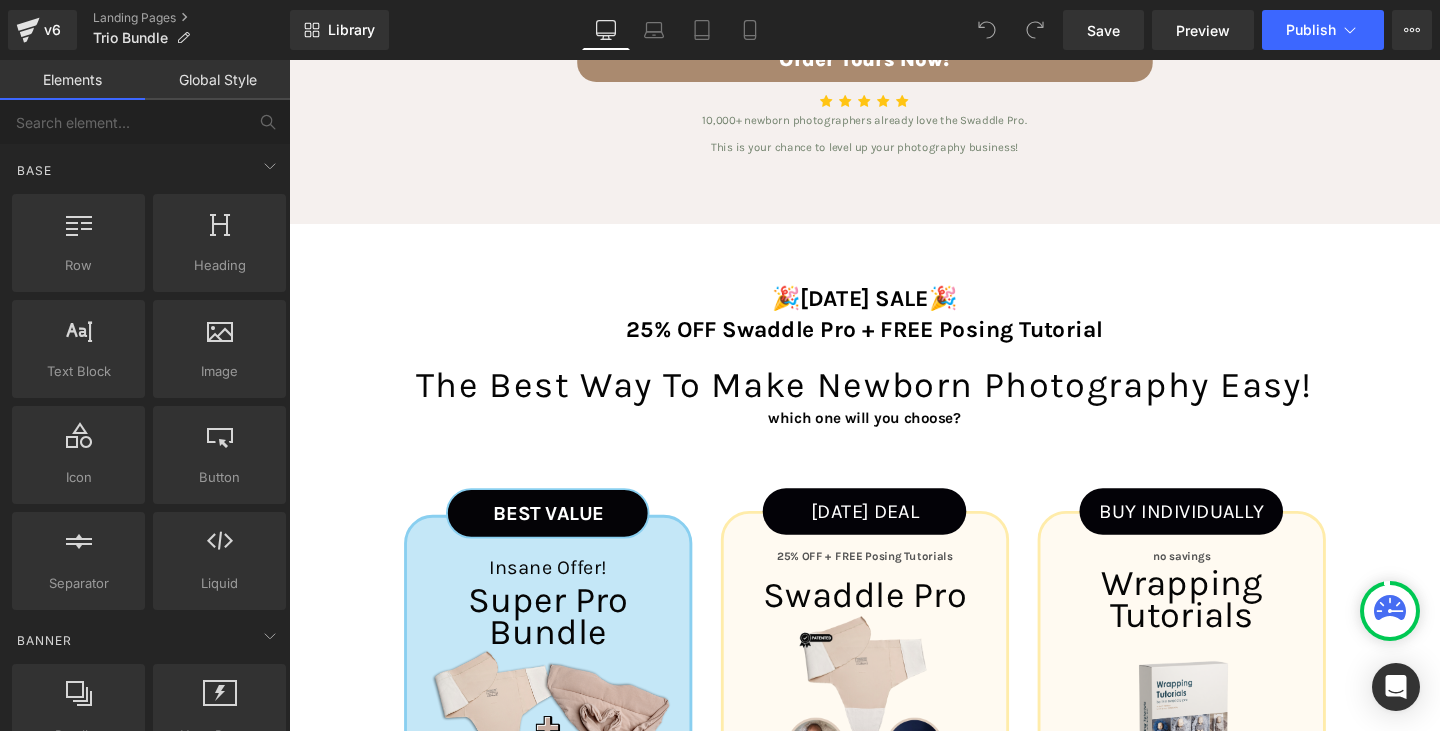 scroll, scrollTop: 2700, scrollLeft: 0, axis: vertical 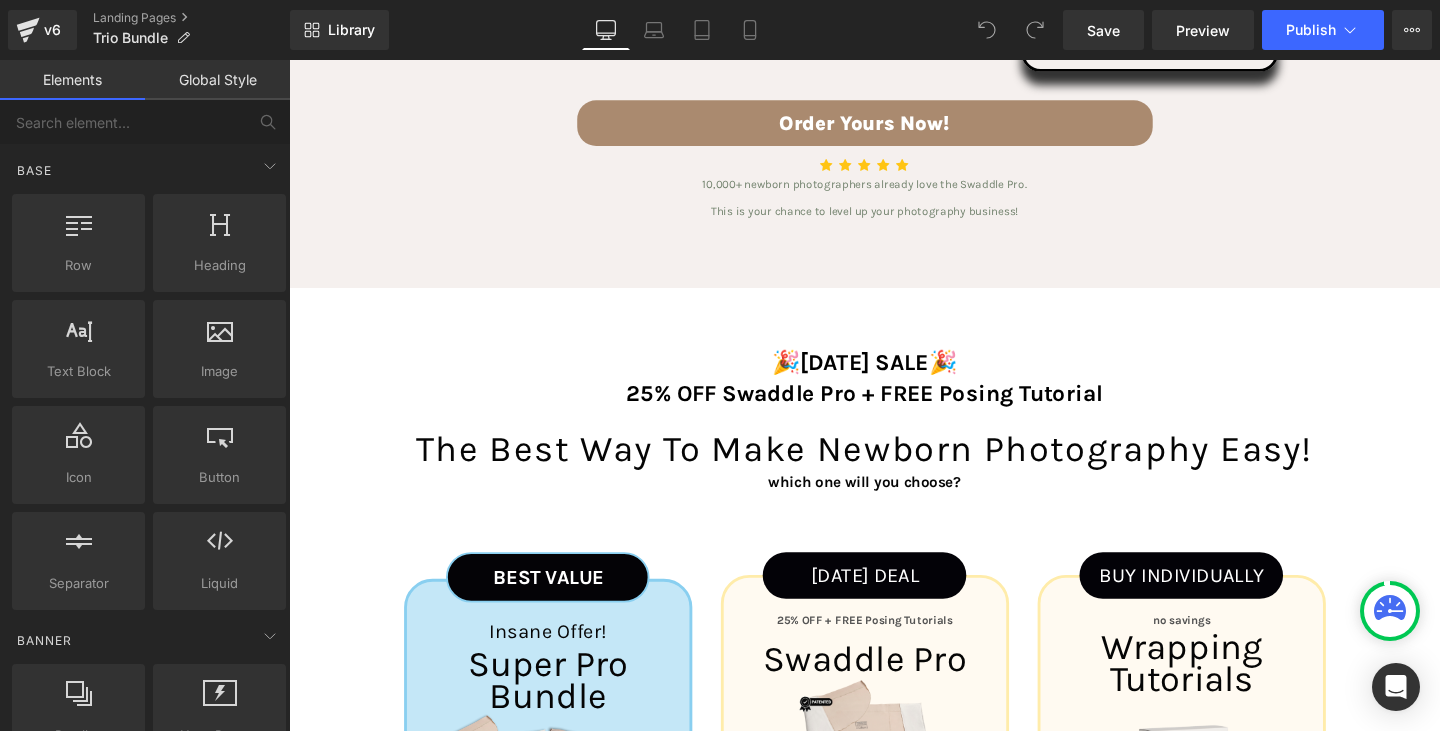 click on "🎉[DATE] SALE🎉" at bounding box center (894, 378) 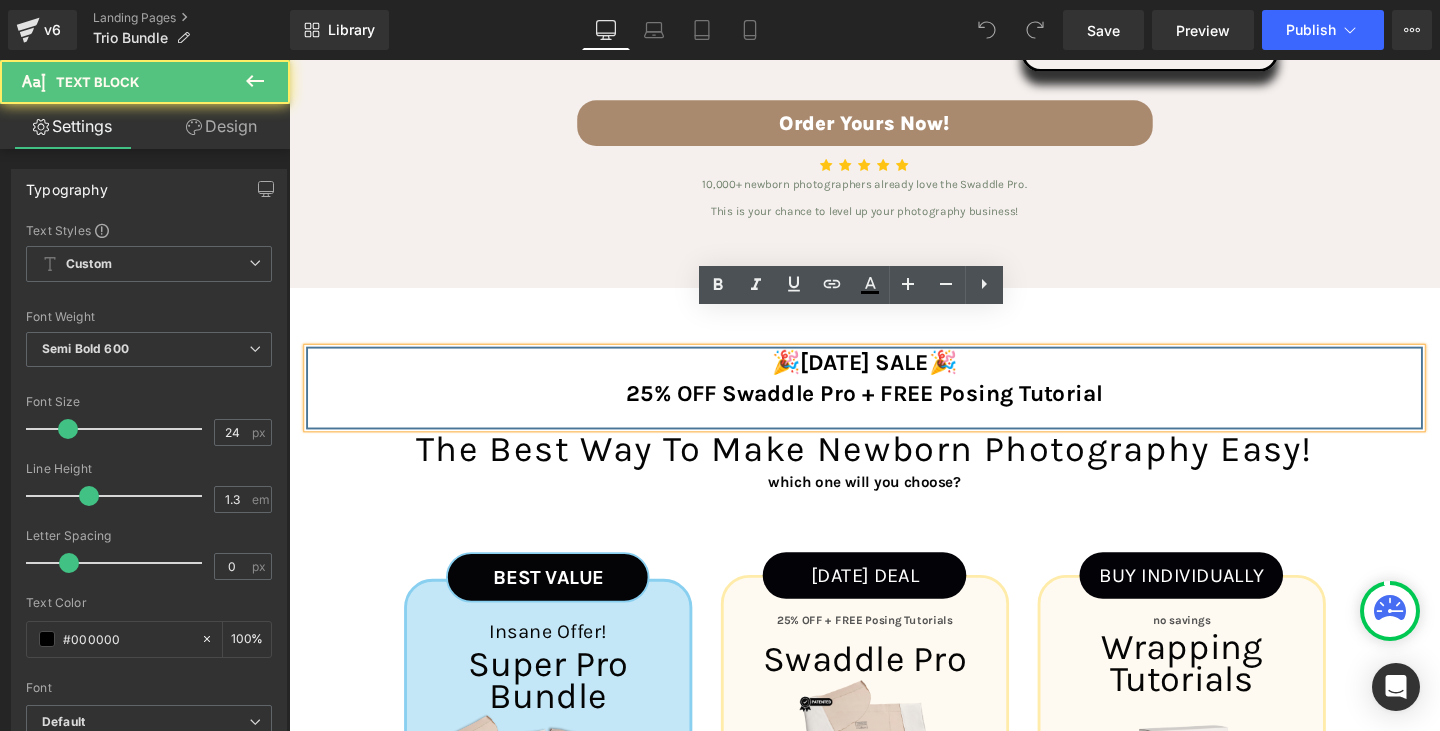 click on "🎉[DATE] SALE🎉" at bounding box center [894, 378] 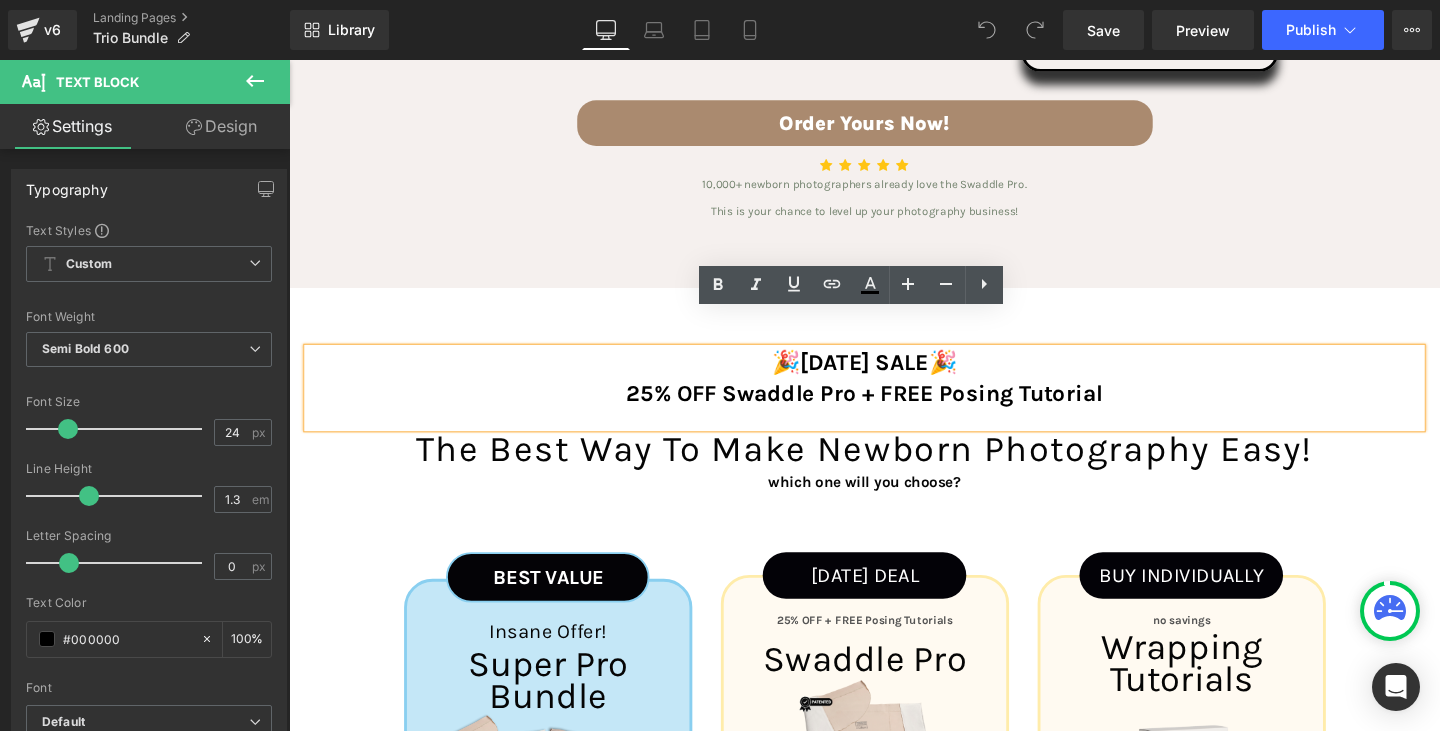 click on "🎉[DATE] SALE🎉 25% OFF Swaddle Pro + FREE Posing Tutorial Text Block         The best way to make newborn photography easy! Heading         which one will you choose? Text Block         Row" at bounding box center [894, 440] 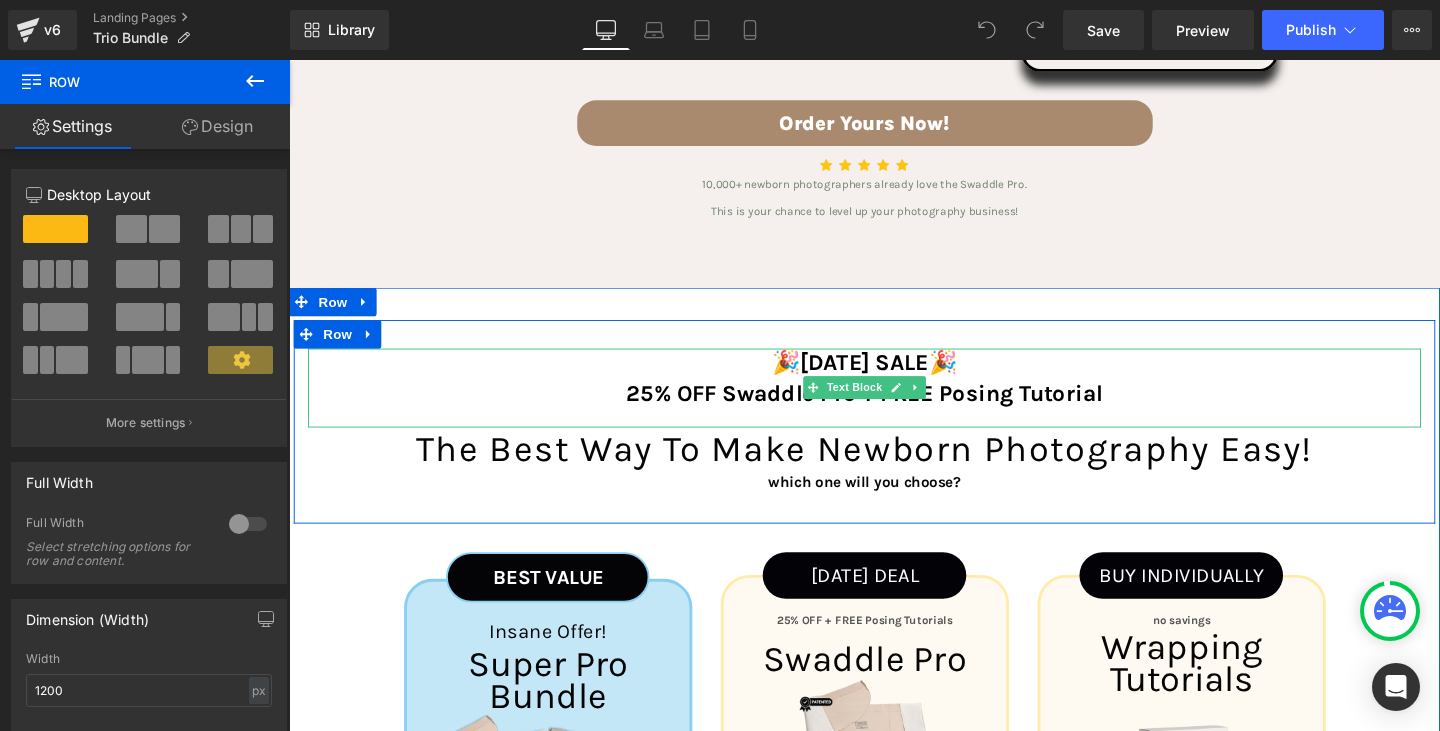 click 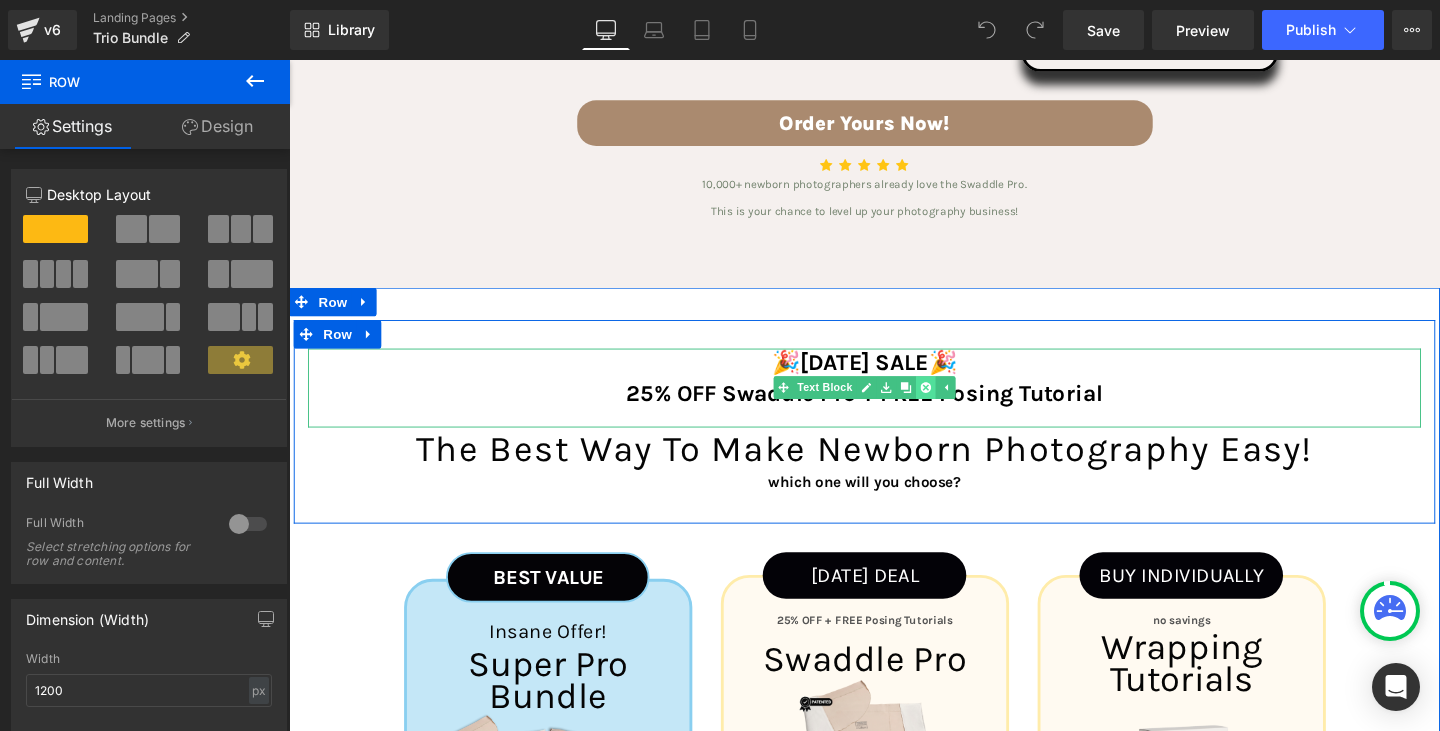click 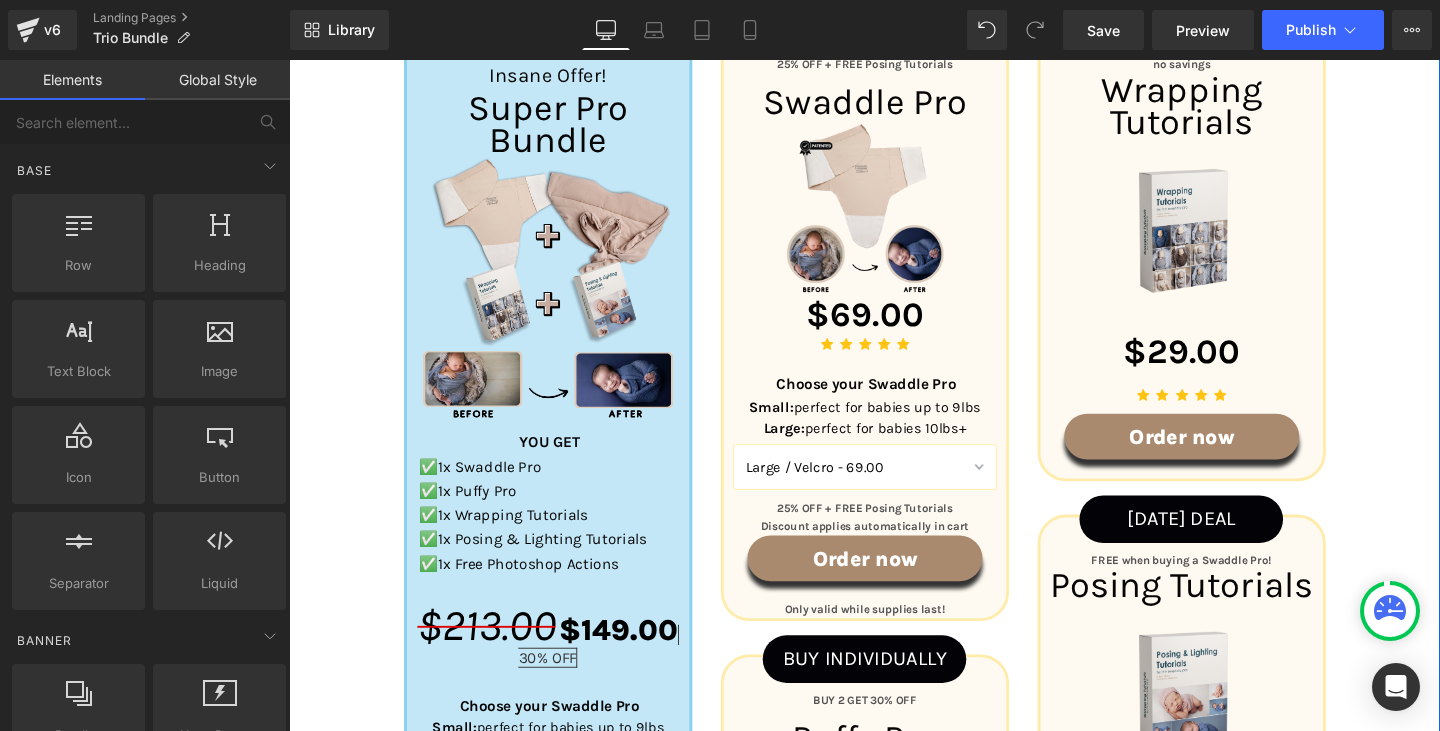 scroll, scrollTop: 3300, scrollLeft: 0, axis: vertical 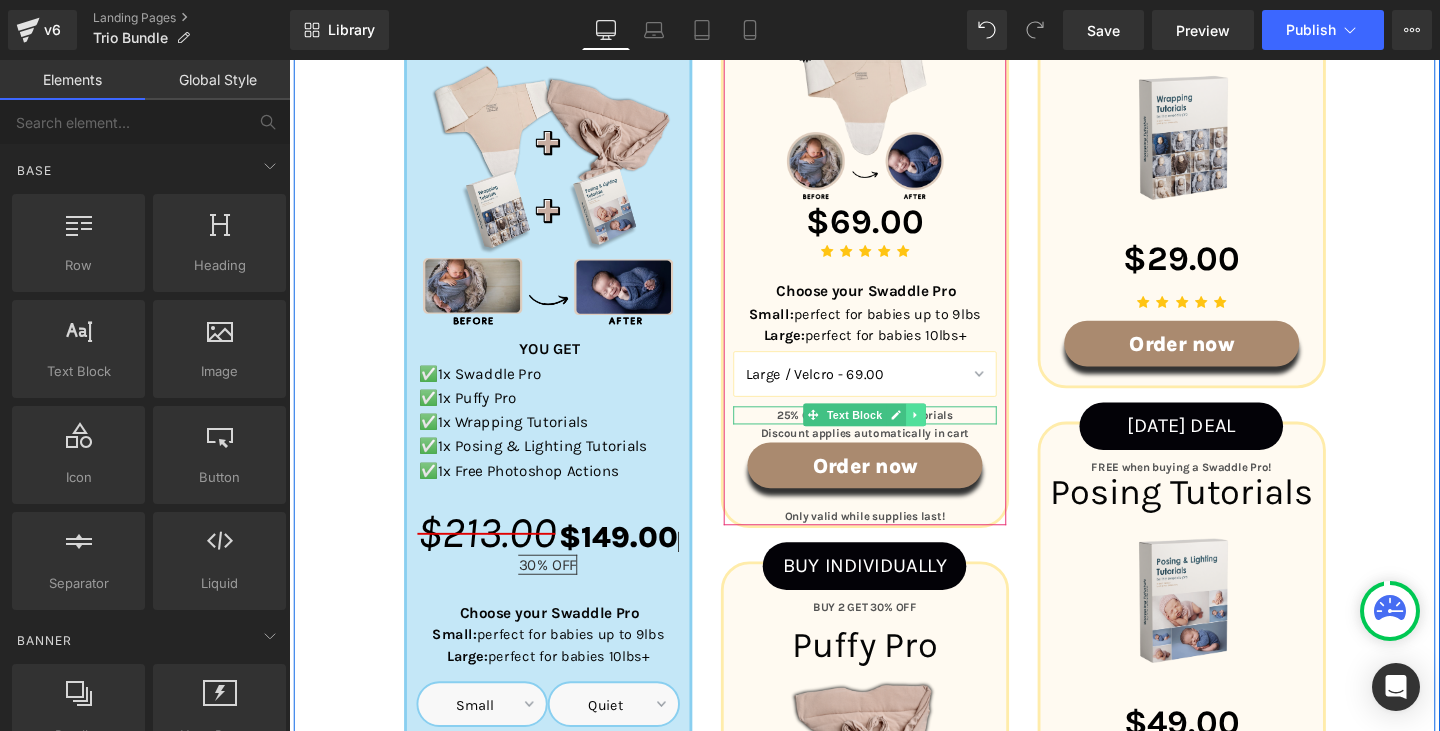 click 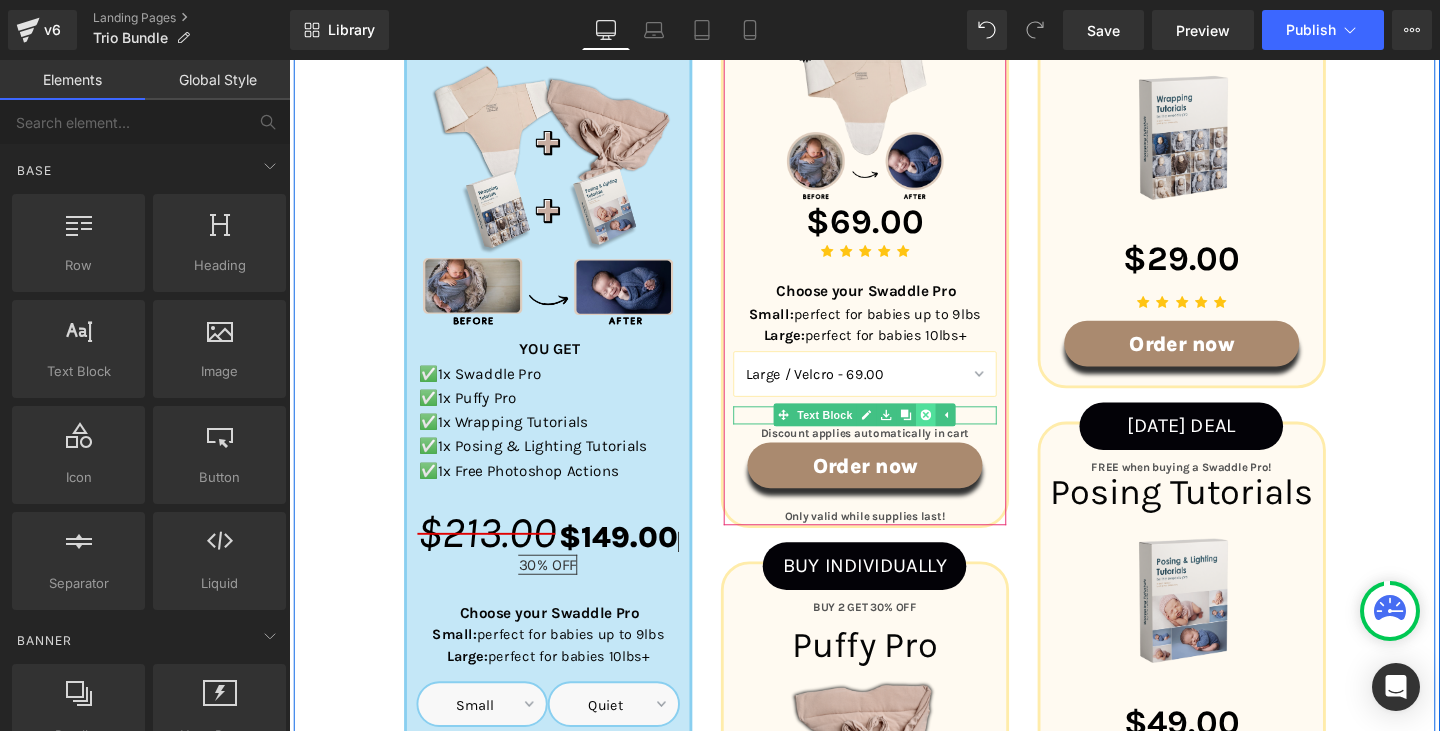 click 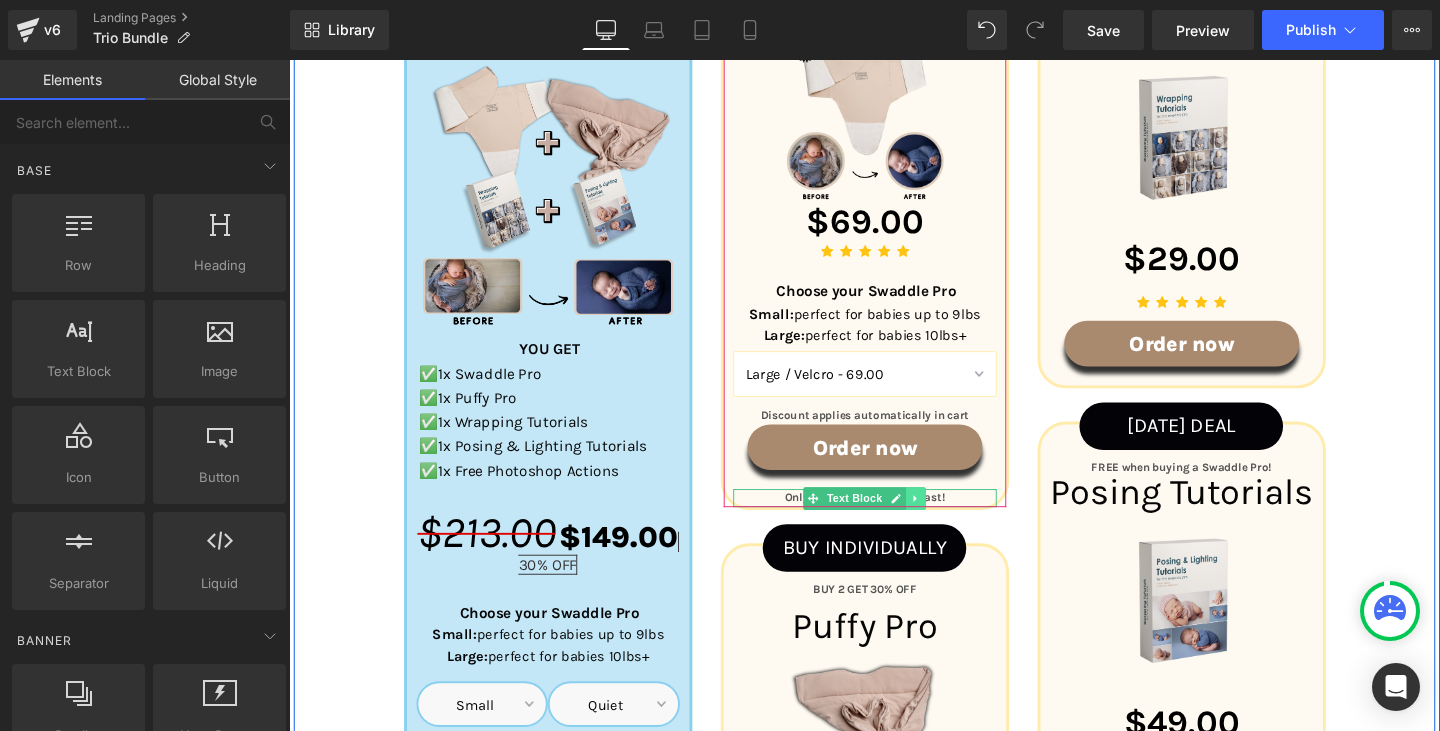 click 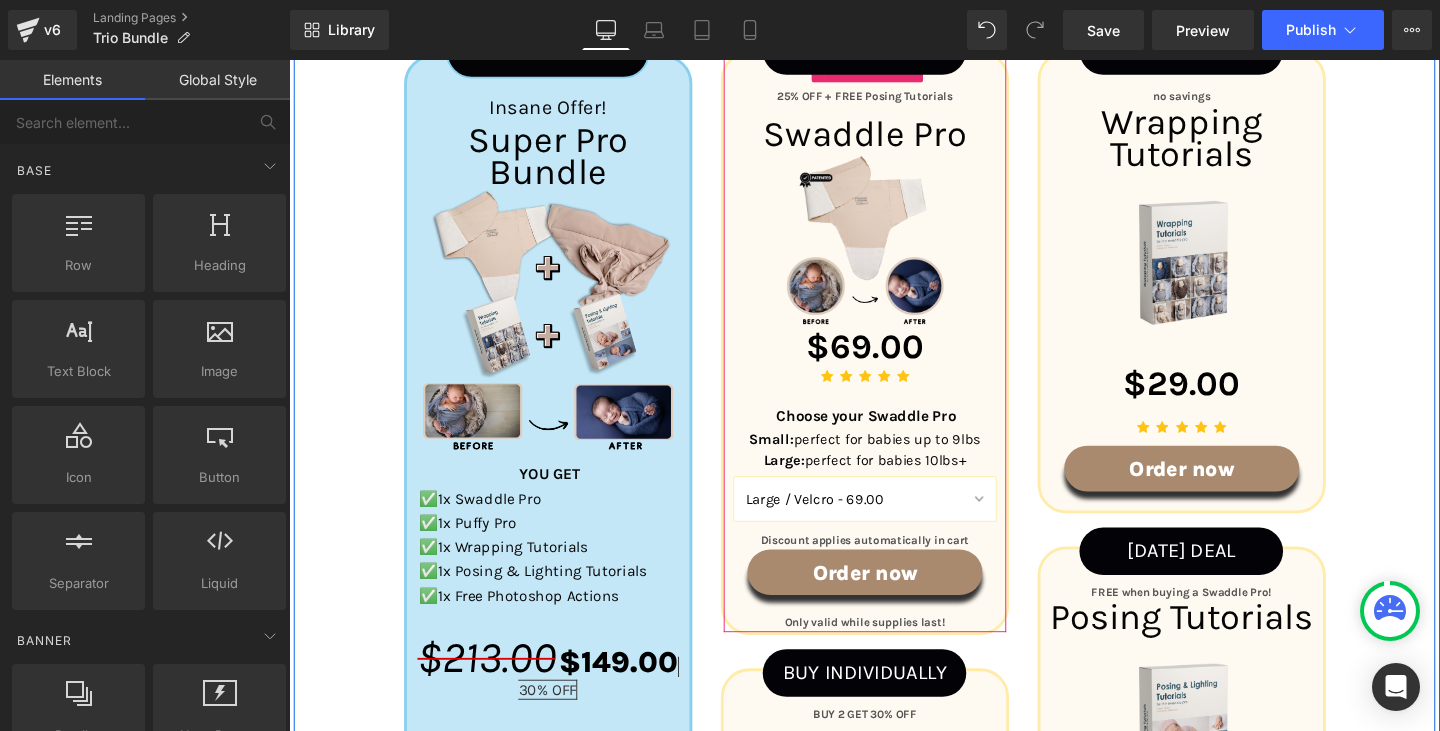 scroll, scrollTop: 3000, scrollLeft: 0, axis: vertical 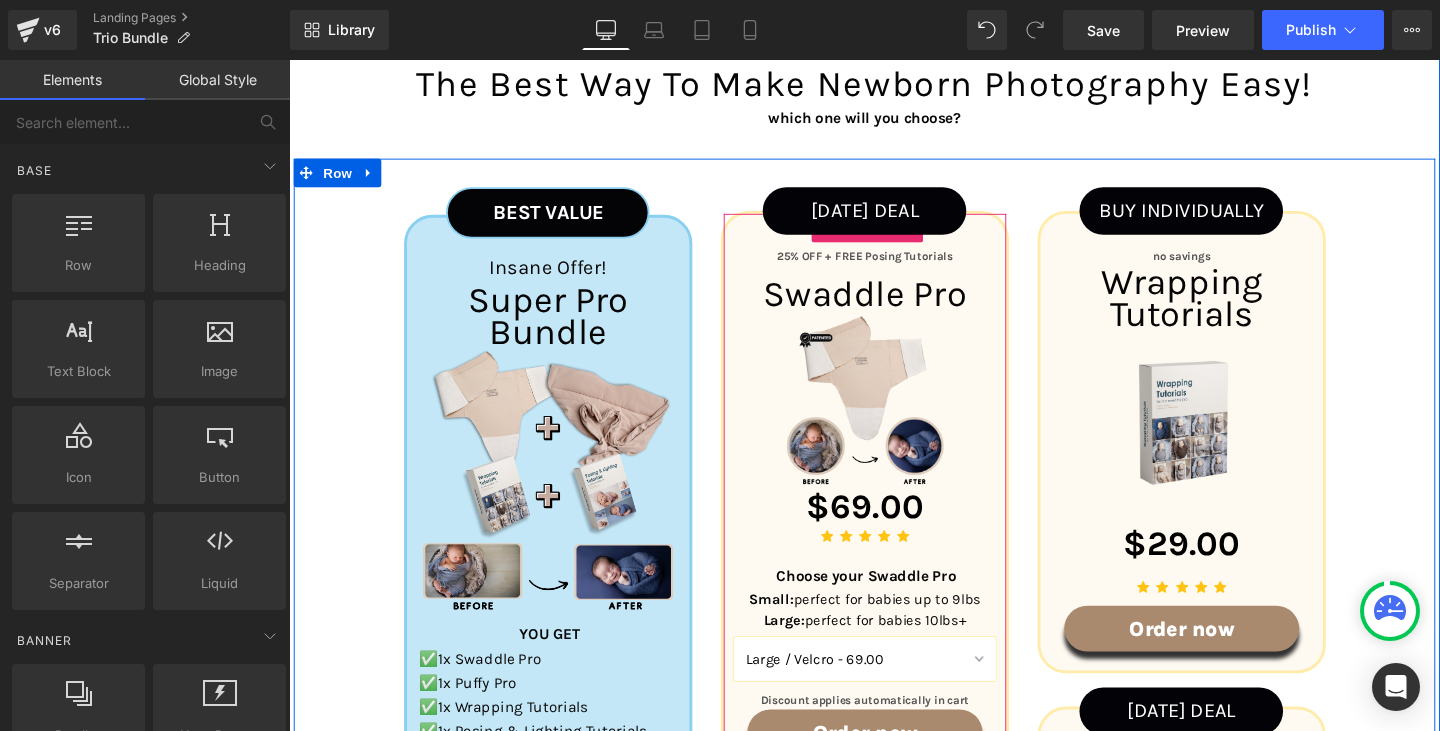click on "Text Block" at bounding box center (884, 268) 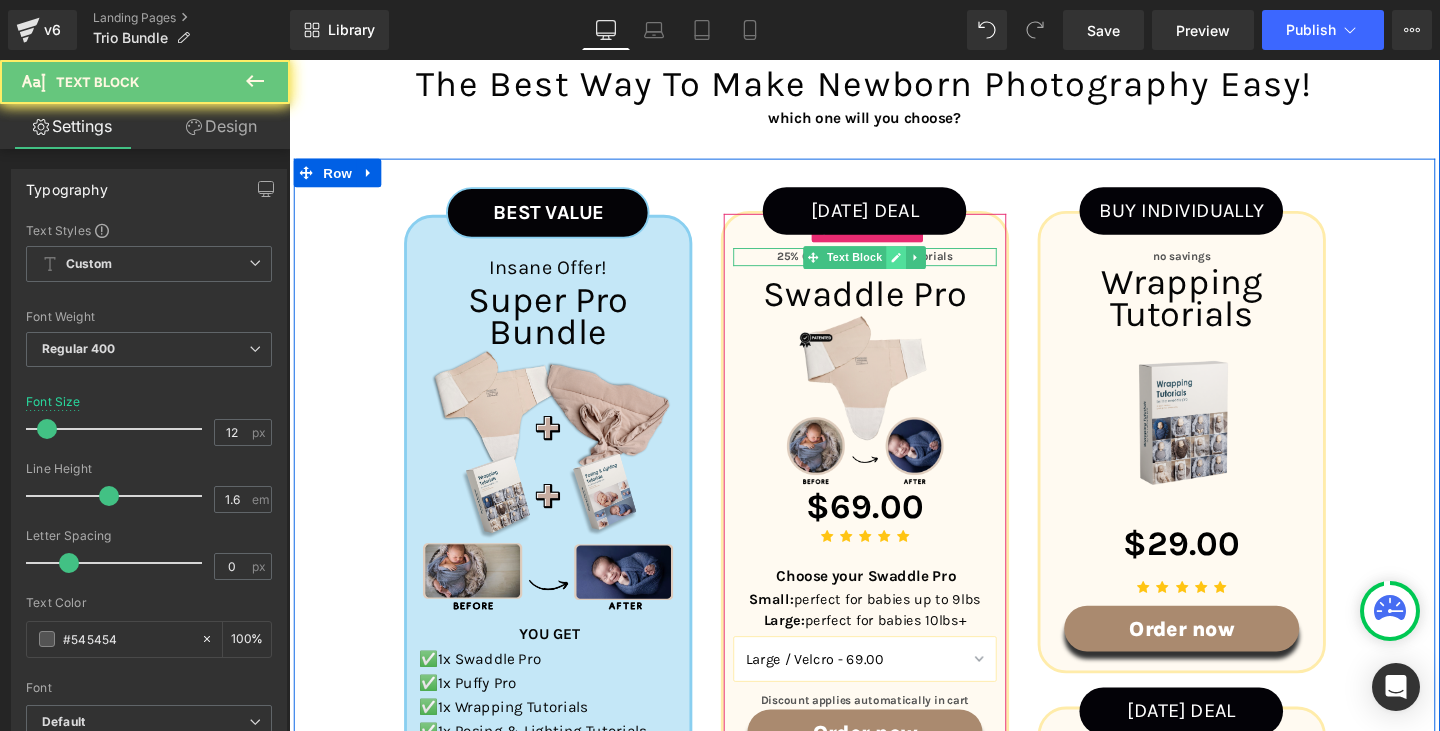 click 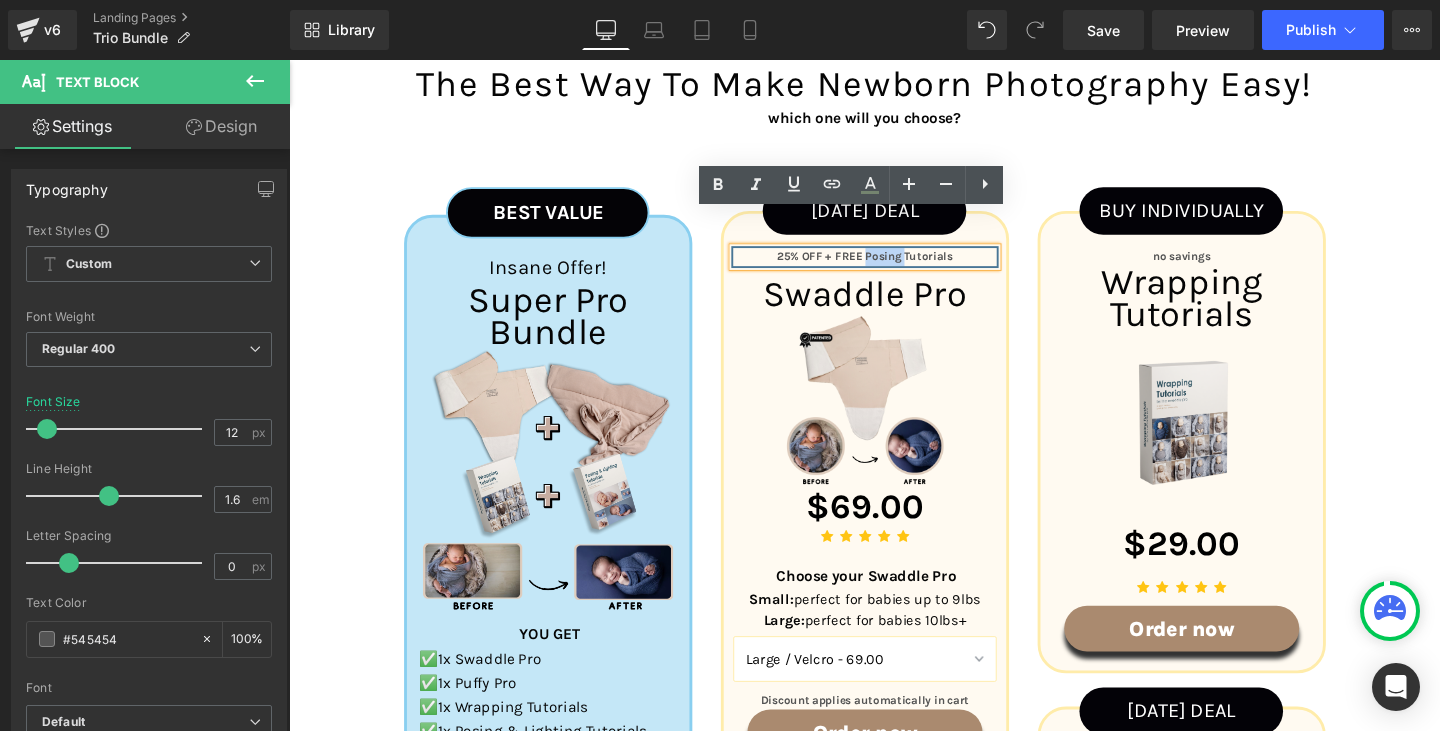 click on "25% OFF + FREE Posing Tutorials" at bounding box center [894, 267] 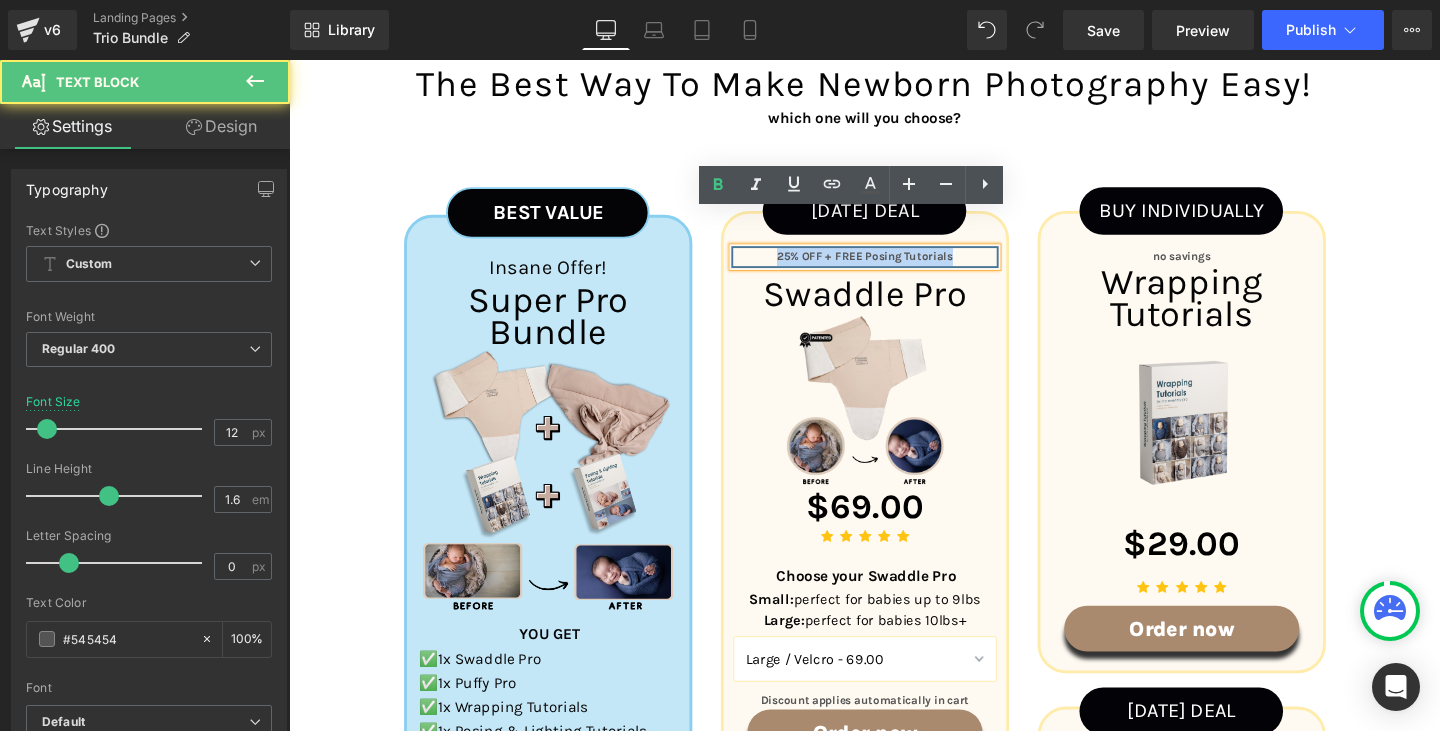 click on "25% OFF + FREE Posing Tutorials" at bounding box center (894, 267) 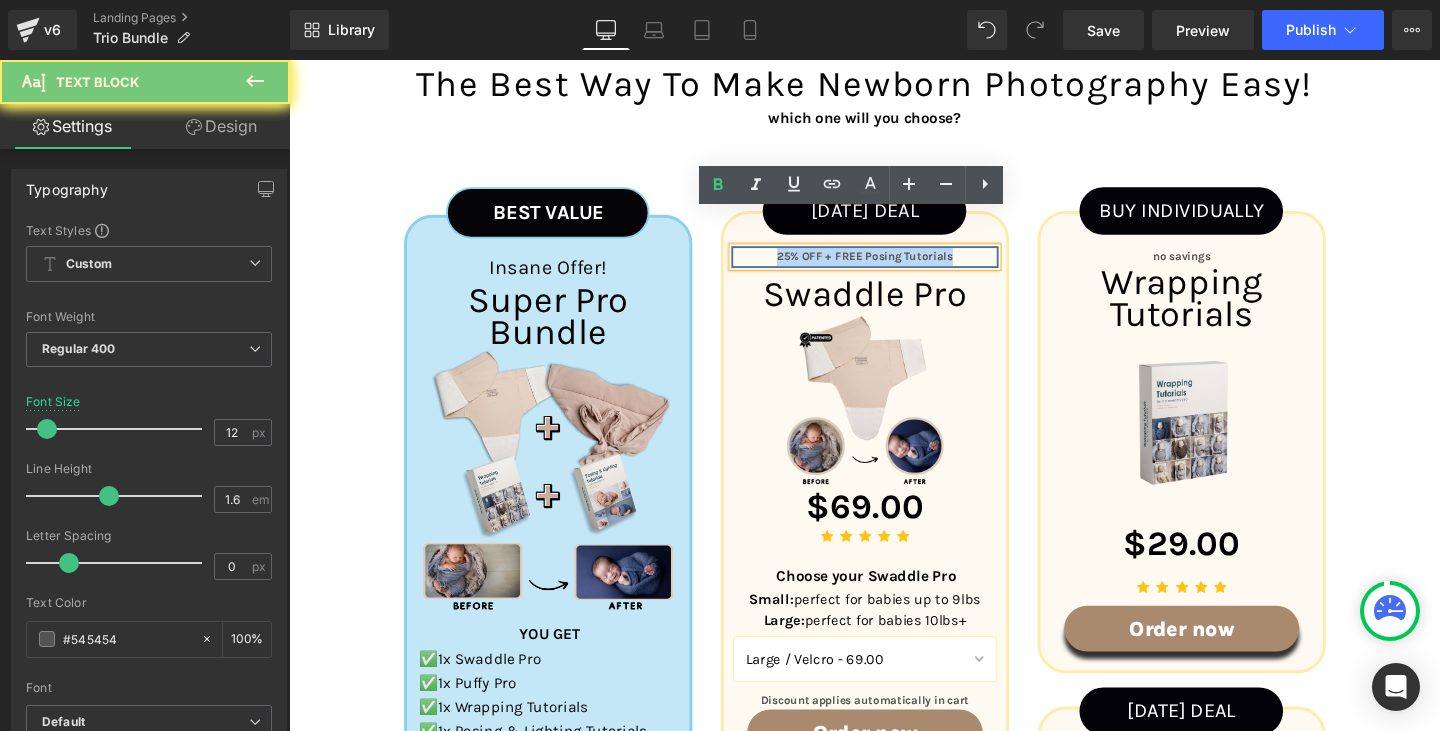 click on "25% OFF + FREE Posing Tutorials" at bounding box center [894, 267] 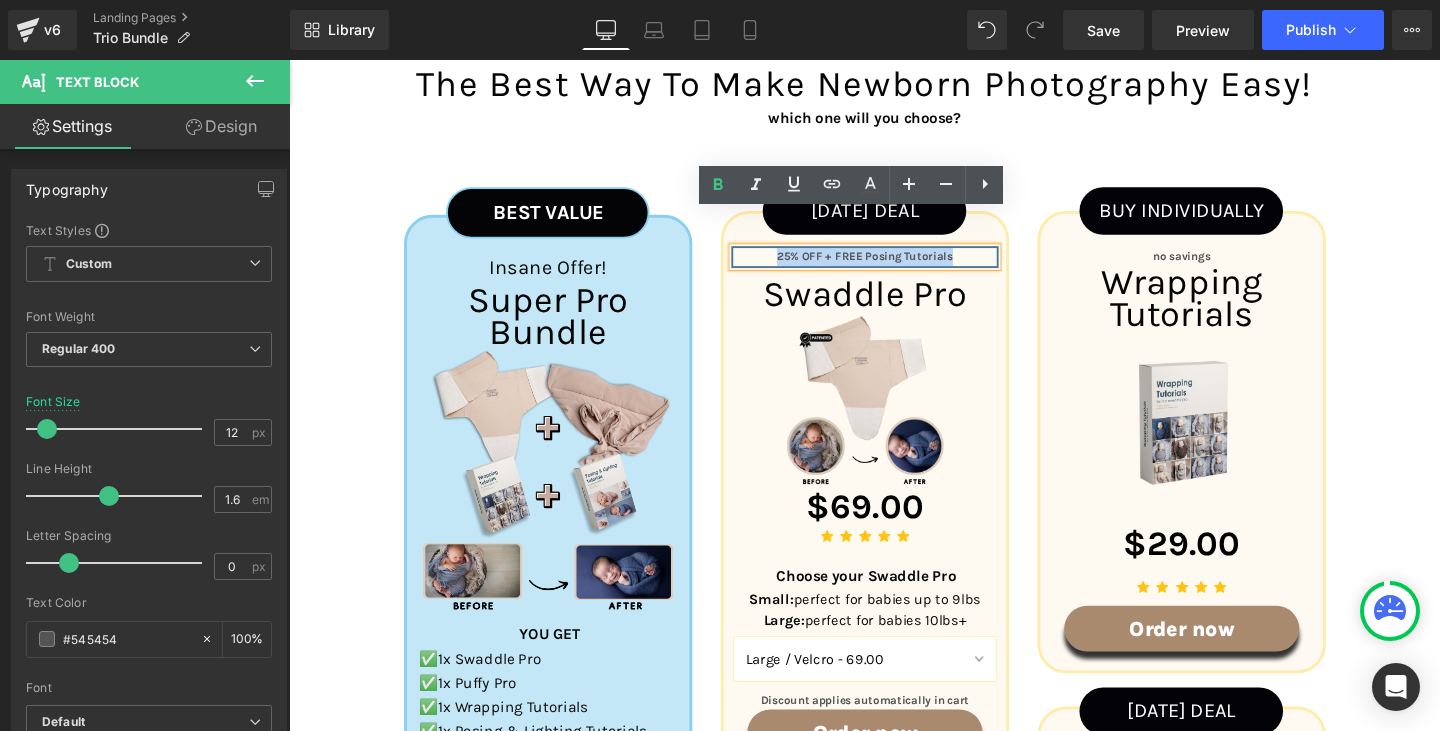 type 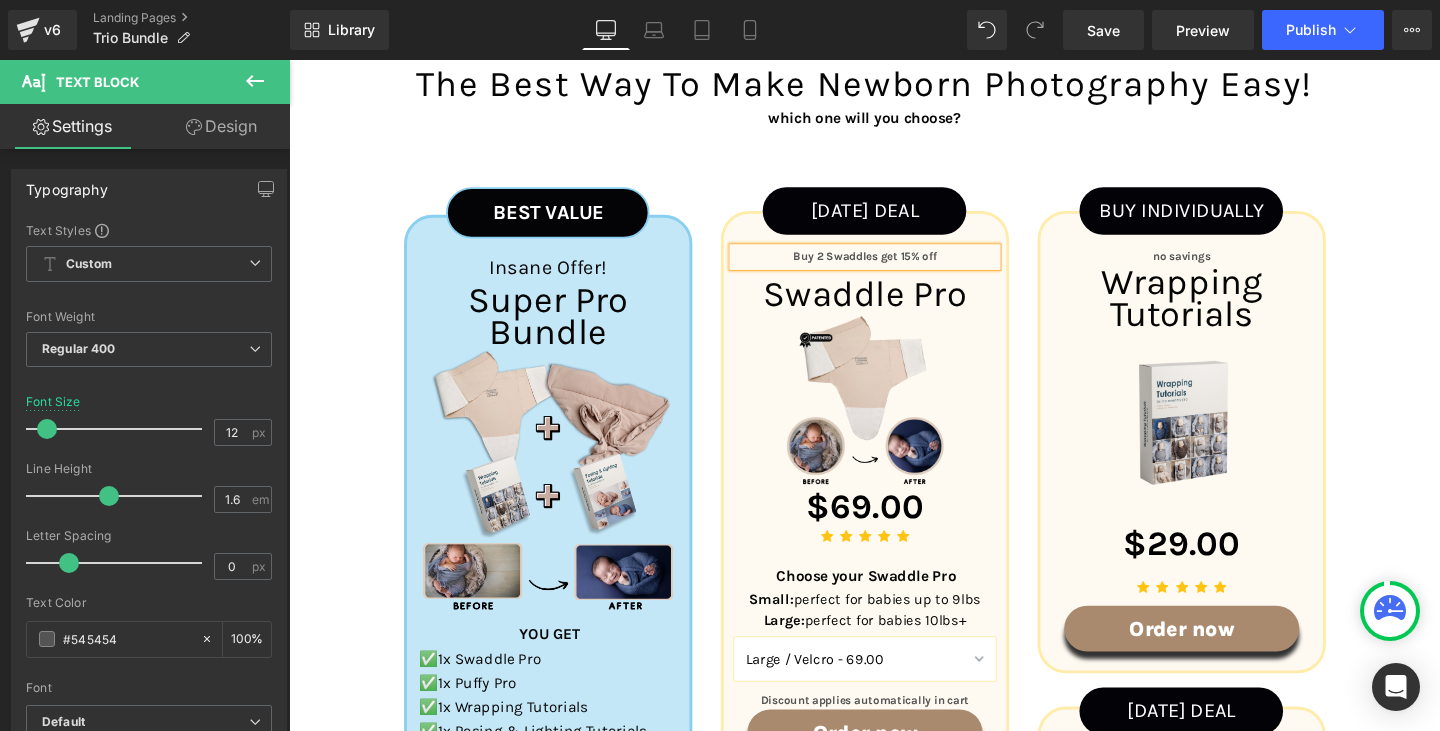 click on "[DATE] DEAL Text Block
Buy 2 Swaddles get 15% off Text Block         Swaddle Pro Text Block         Image
$69.00
(P) Price
Icon
Icon" at bounding box center (894, 731) 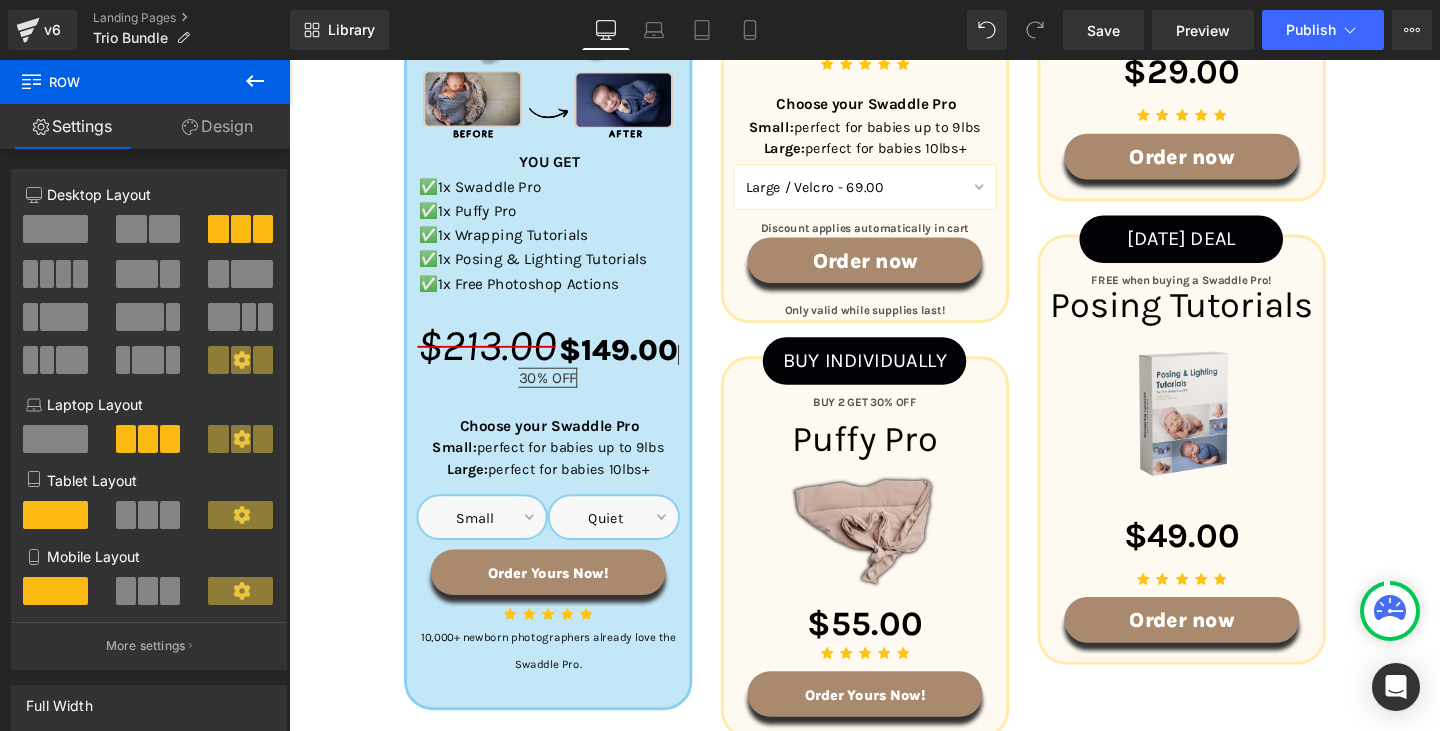 scroll, scrollTop: 3500, scrollLeft: 0, axis: vertical 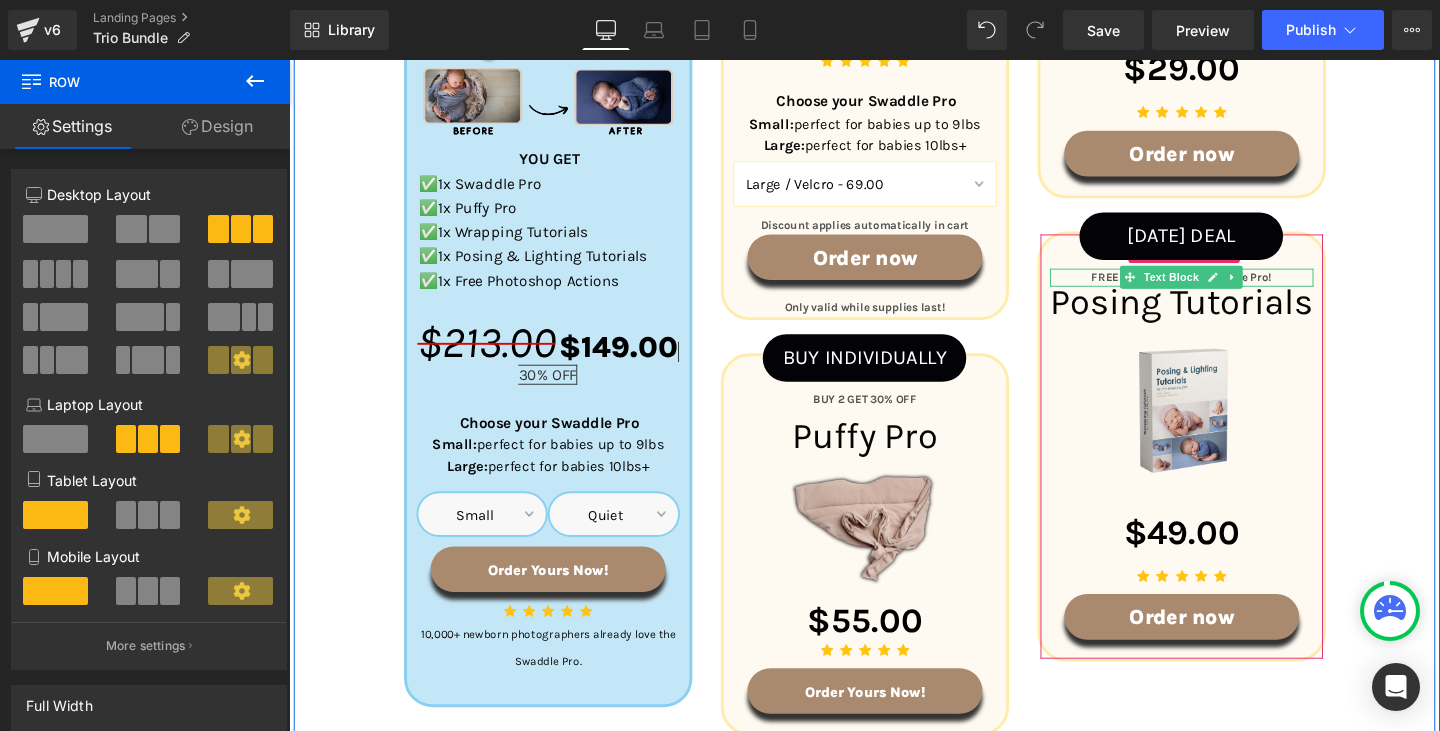 click on "FREE when buying a Swaddle Pro!" at bounding box center (1227, 288) 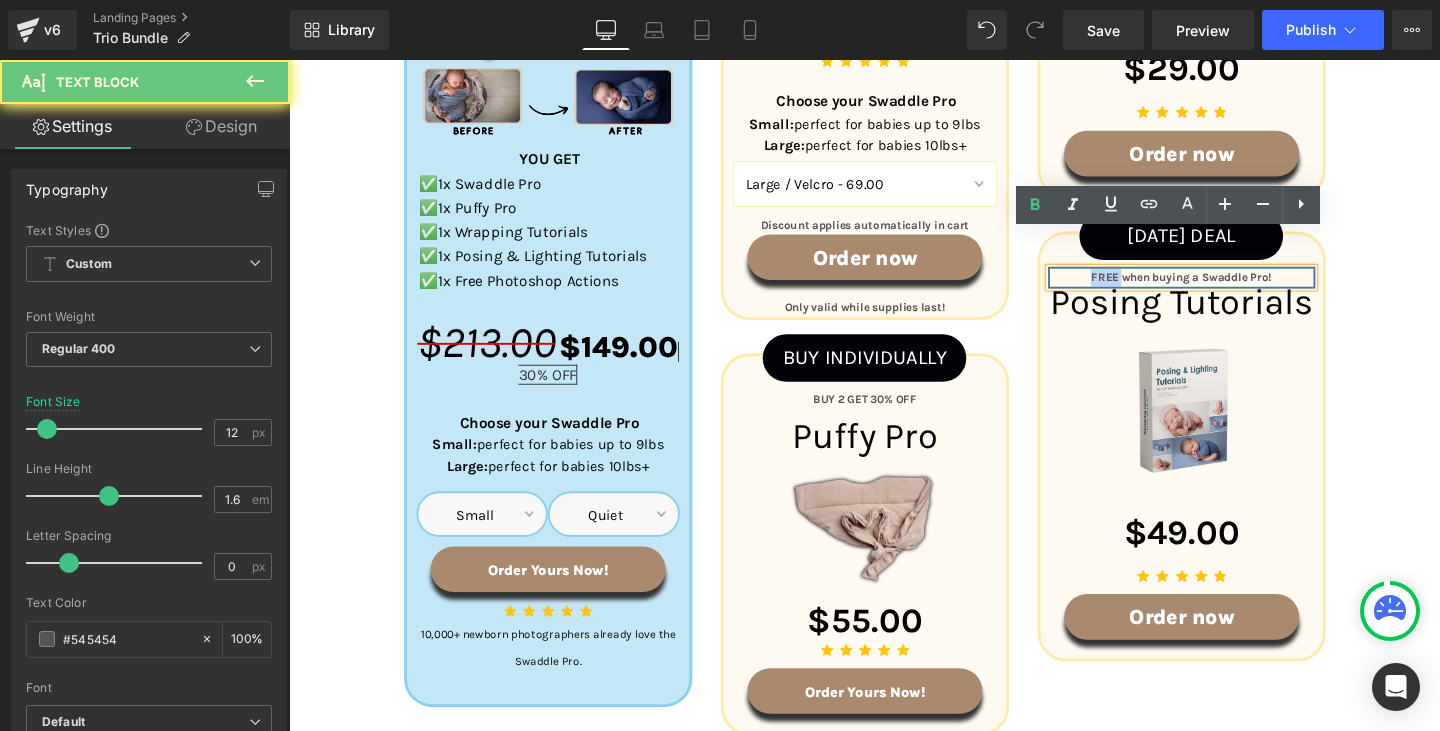 click on "FREE when buying a Swaddle Pro!" at bounding box center (1227, 288) 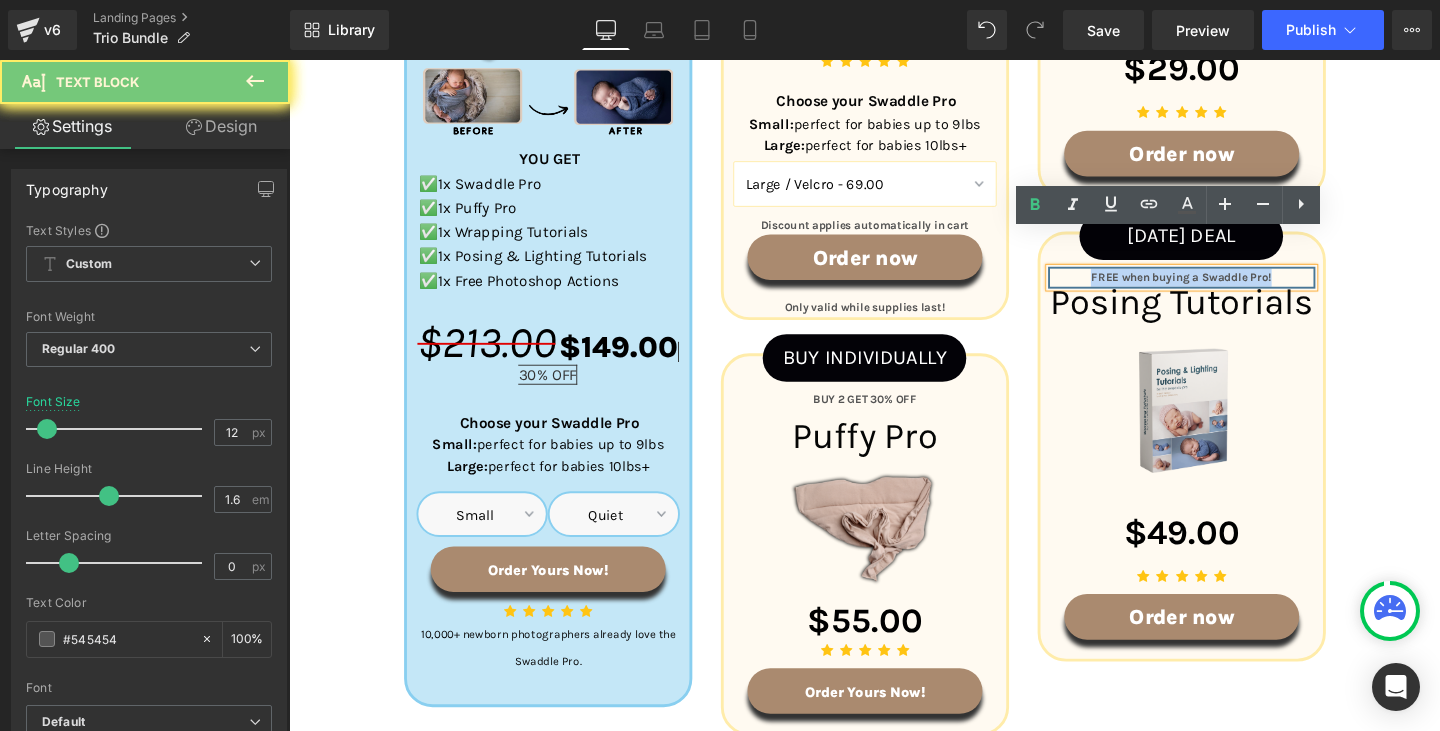 click on "FREE when buying a Swaddle Pro!" at bounding box center (1227, 288) 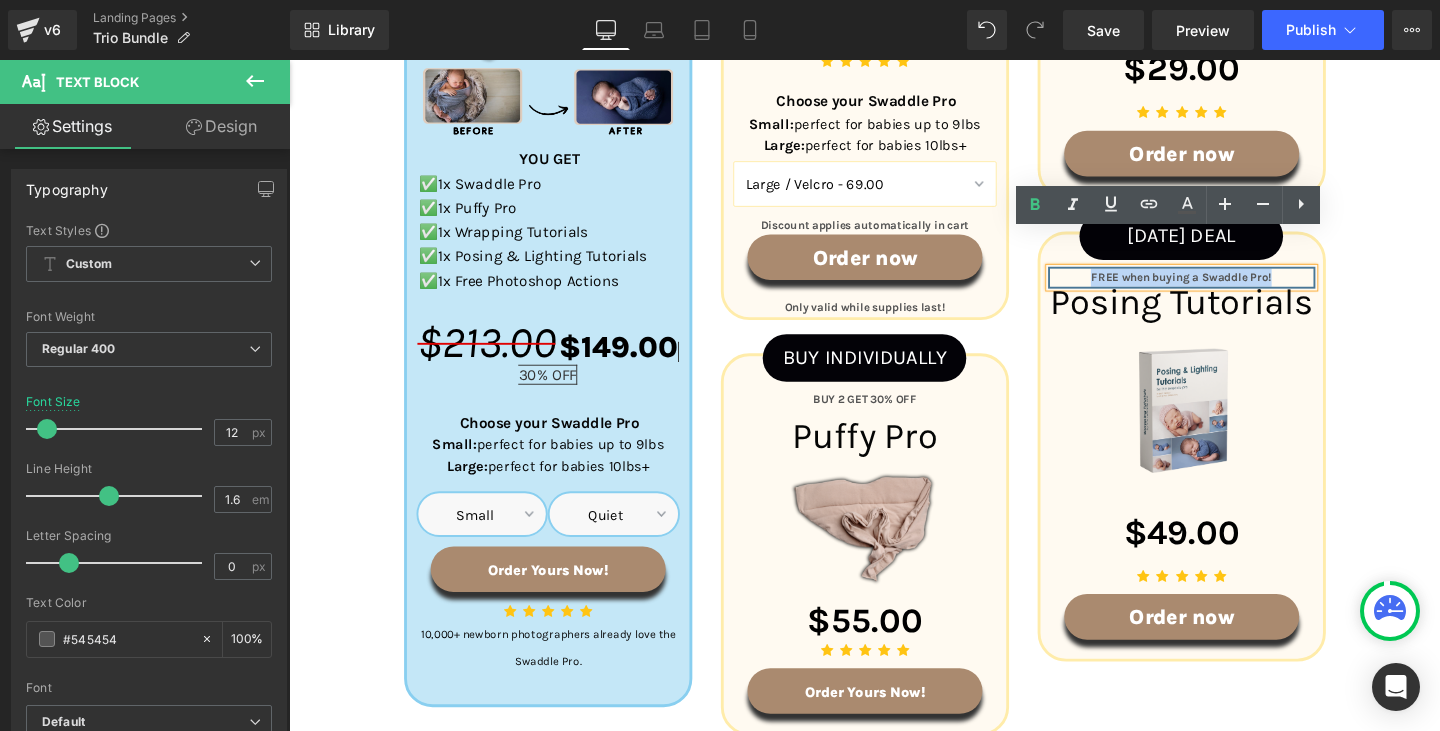 type 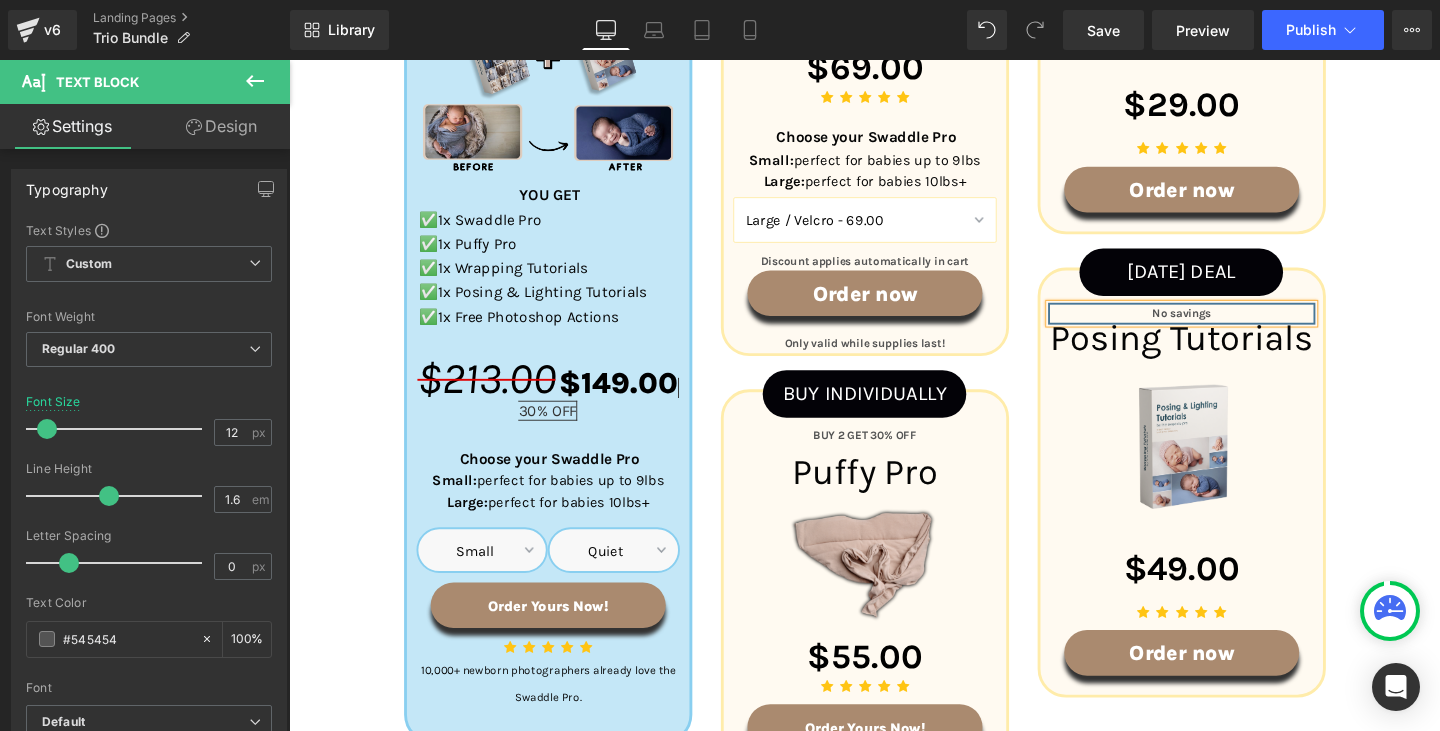scroll, scrollTop: 3500, scrollLeft: 0, axis: vertical 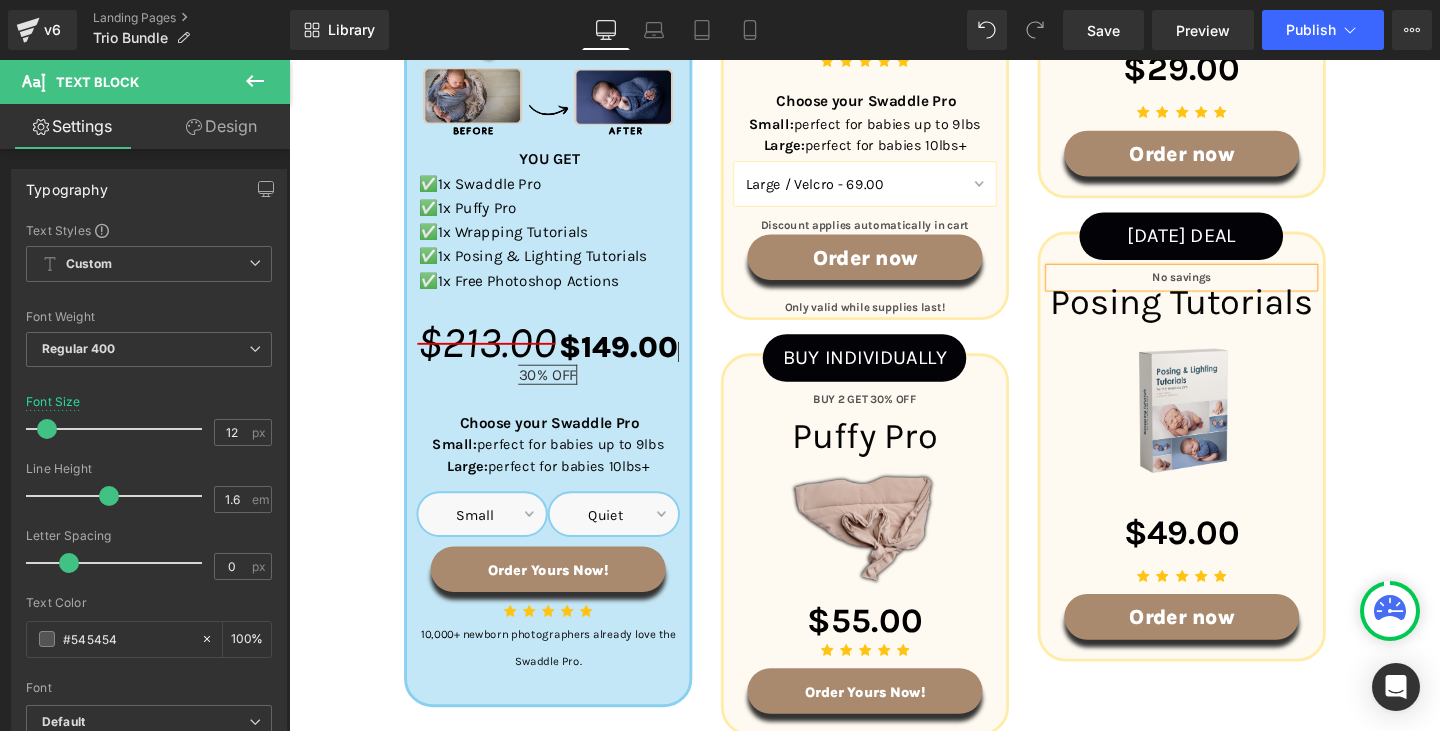 click on "BEST VALUE Text Block
Insane Offer!
Text Block         Super Pro Bundle Text Block
Image         YOU GET Text Block
✅1x Swaddle Pro ✅1x Puffy Pro ✅1x Wrapping Tutorials ✅1x Posing & Lighting Tutorials ✅1x Free Photoshop Actions
Text Block
$213.00
$149.00
30% OFF" at bounding box center [894, 221] 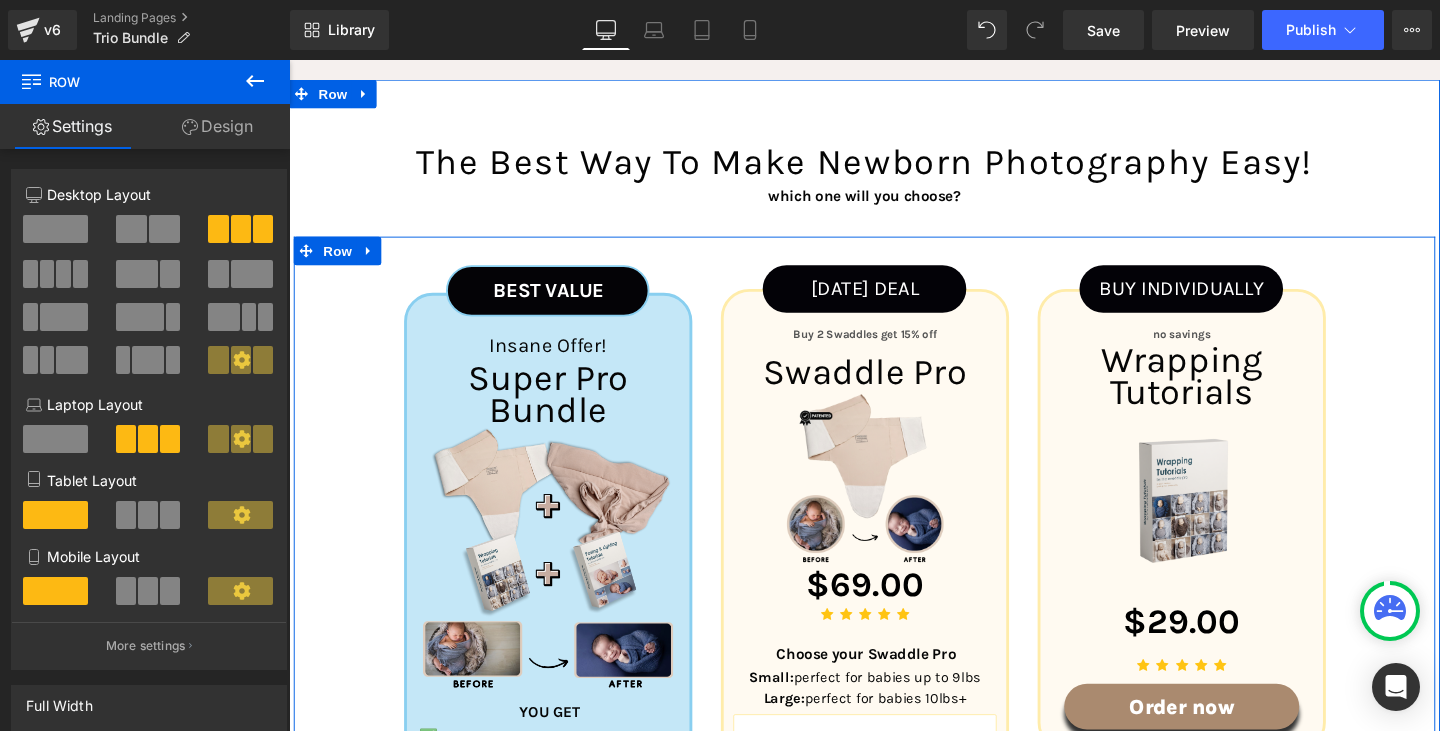 scroll, scrollTop: 2900, scrollLeft: 0, axis: vertical 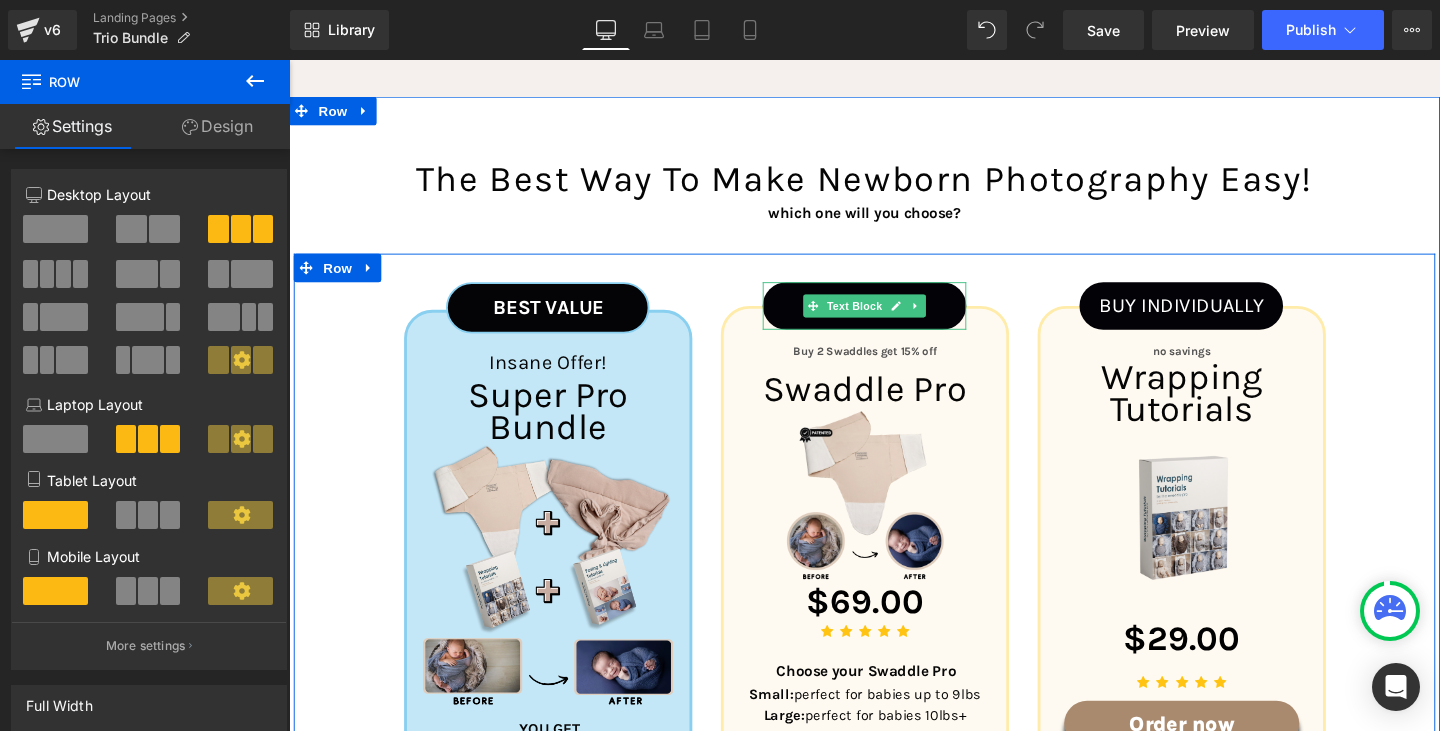 click on "[DATE] DEAL" at bounding box center (894, 319) 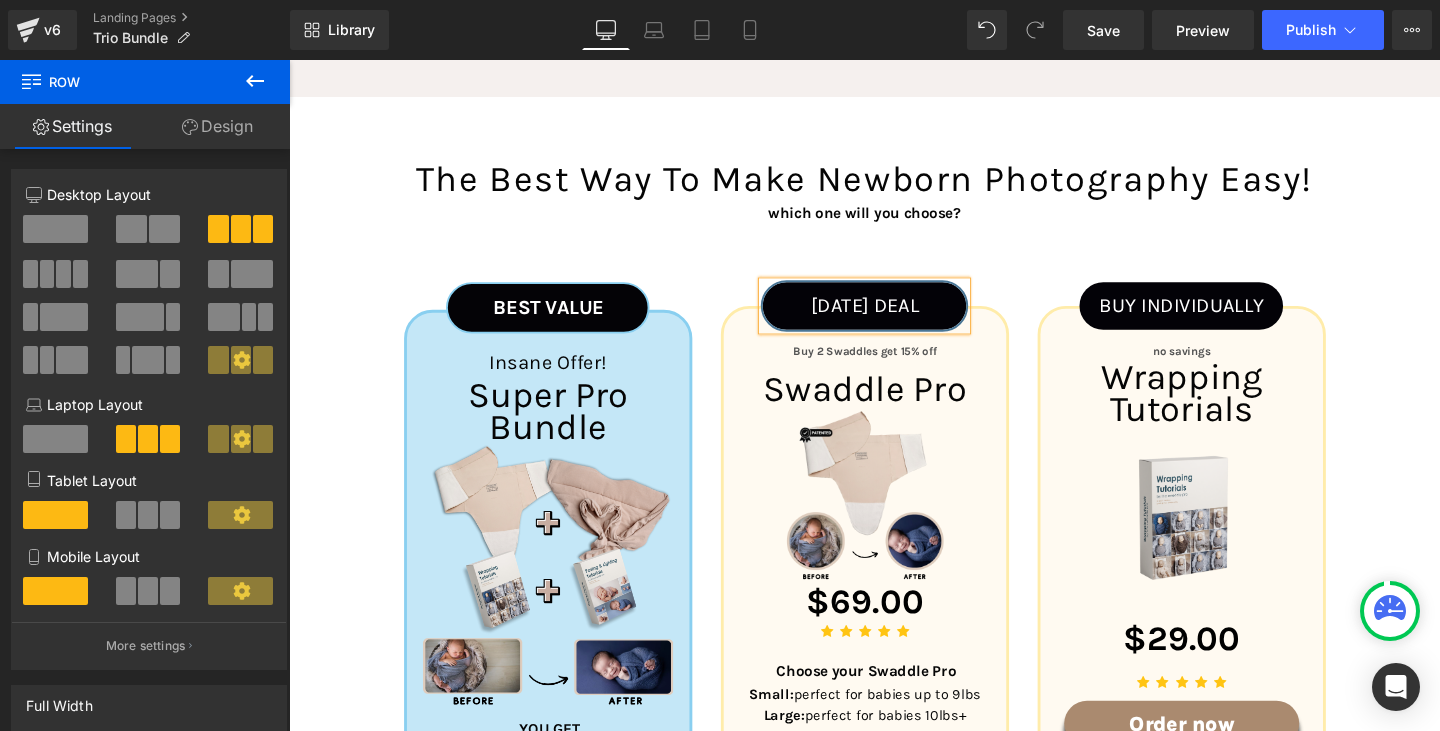 click on "[DATE] DEAL" at bounding box center [894, 319] 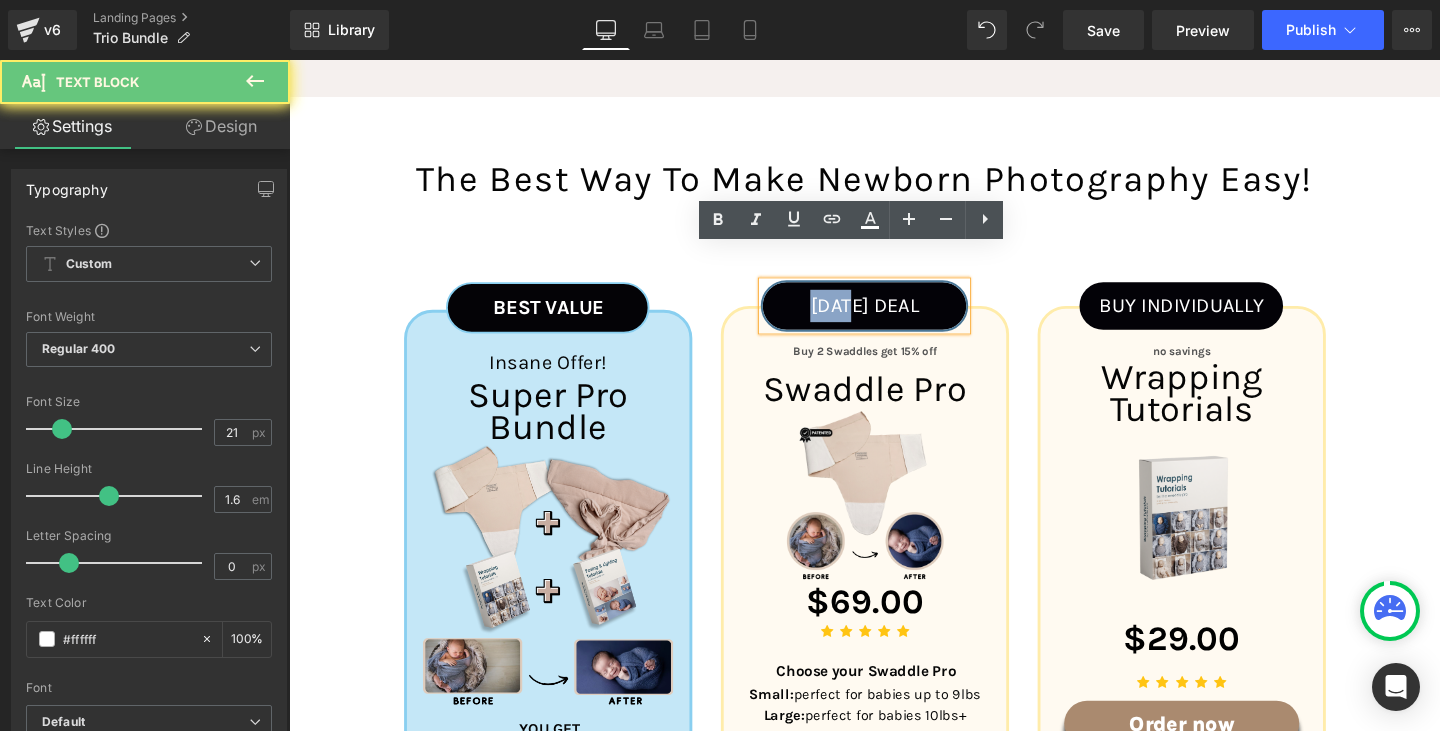 click on "[DATE] DEAL" at bounding box center [894, 319] 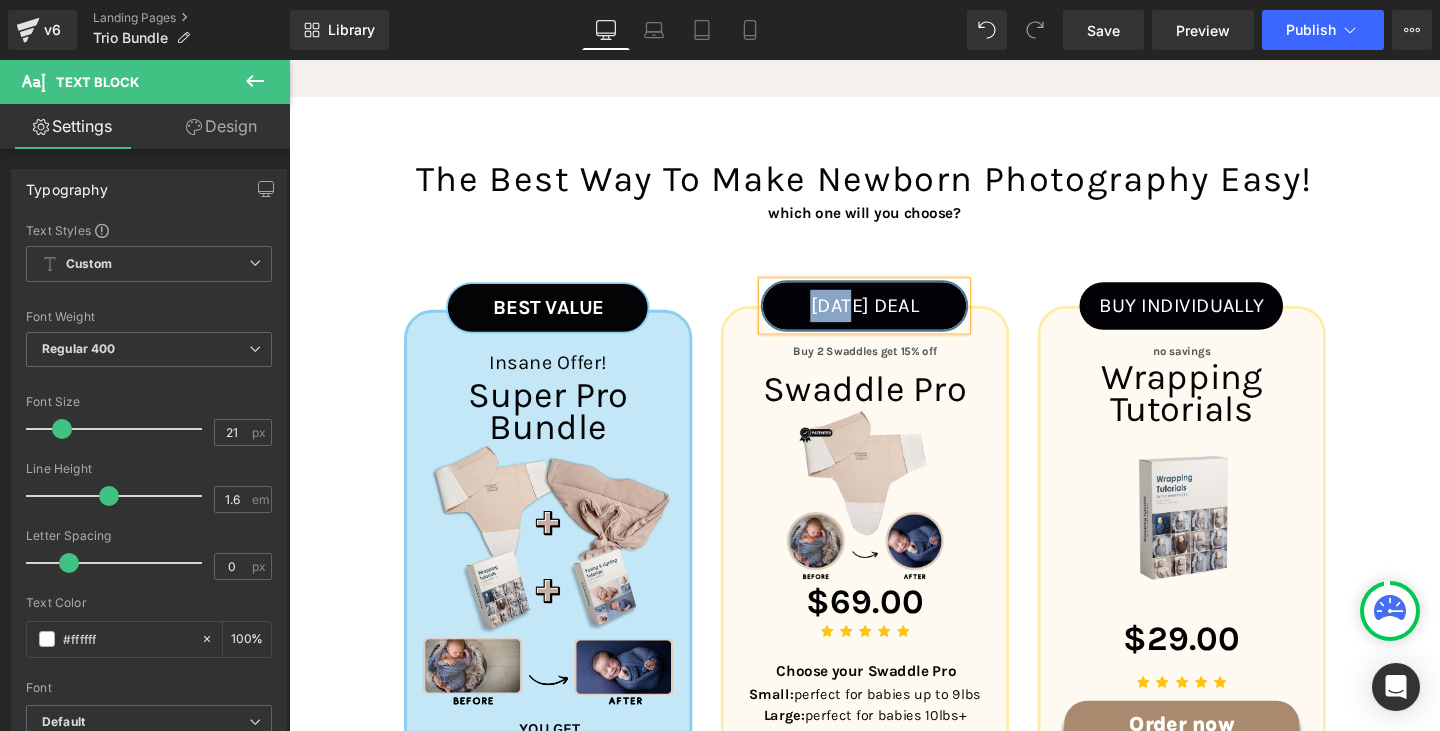 type 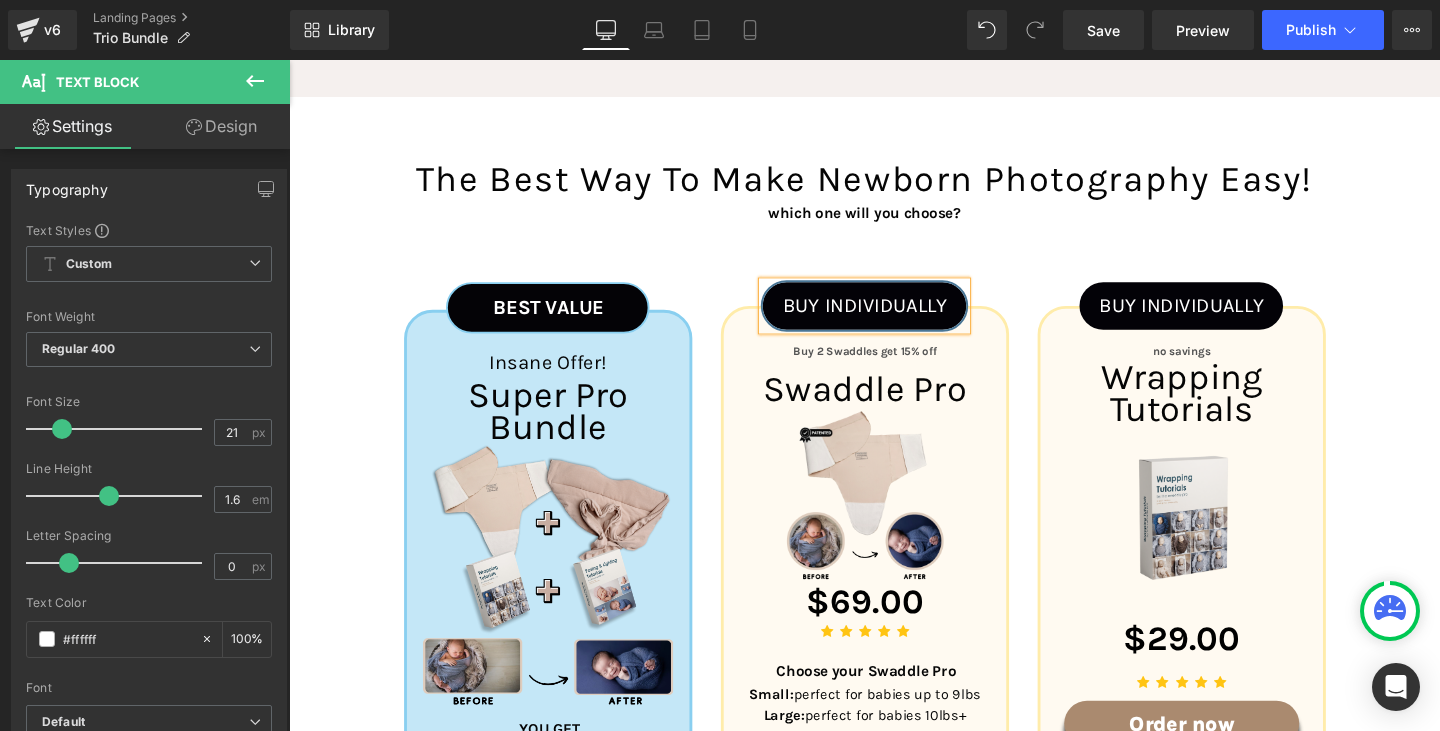 click on "BUY INDIVIDUALLY" at bounding box center (894, 319) 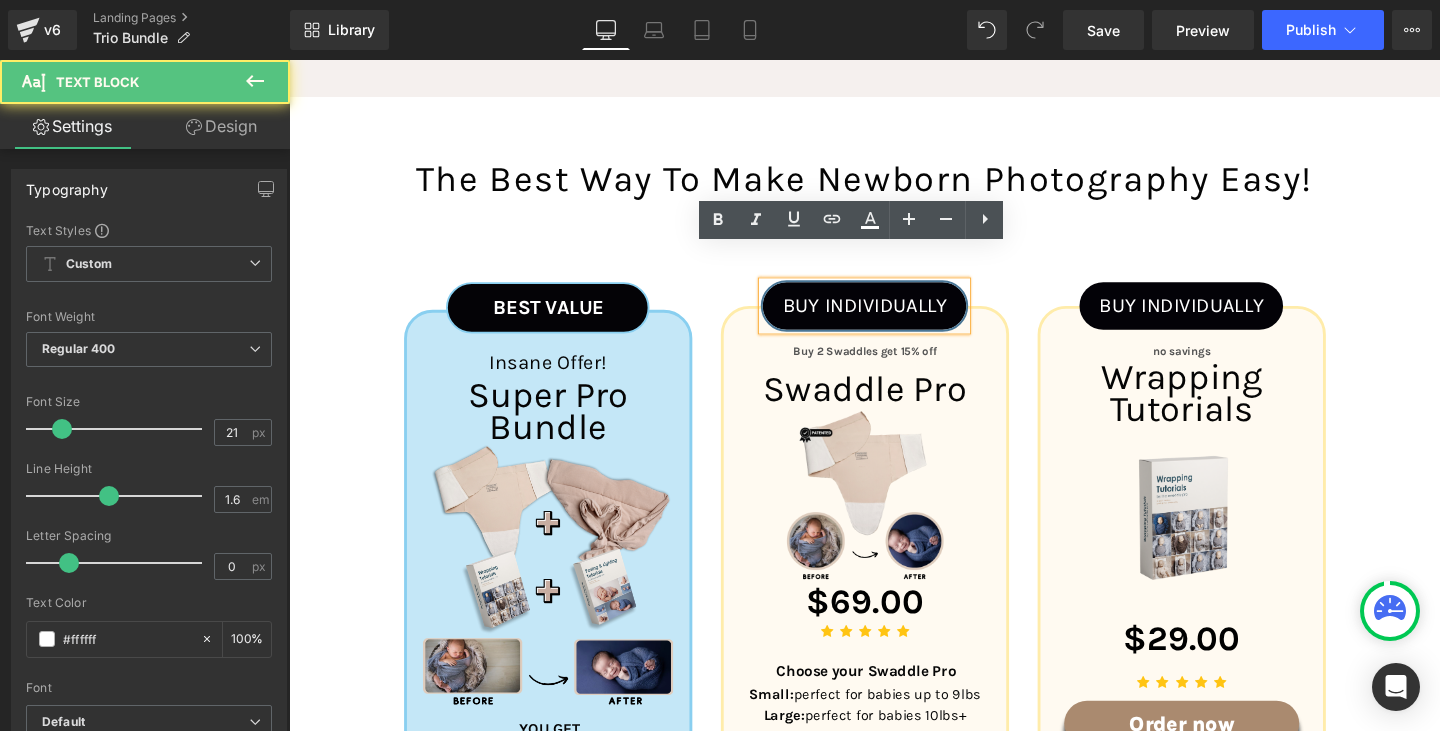 click on "BUY INDIVIDUALLY" at bounding box center (894, 319) 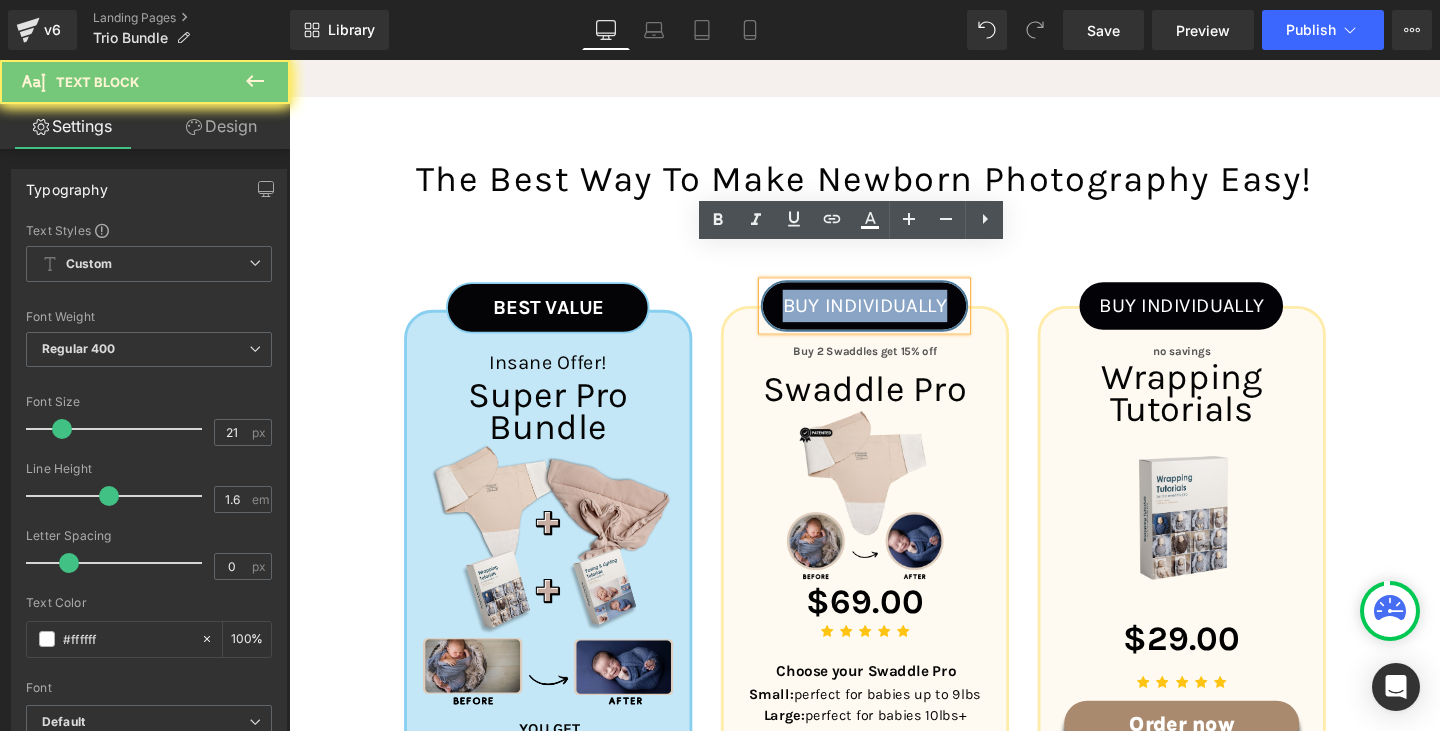 click on "BUY INDIVIDUALLY" at bounding box center (894, 319) 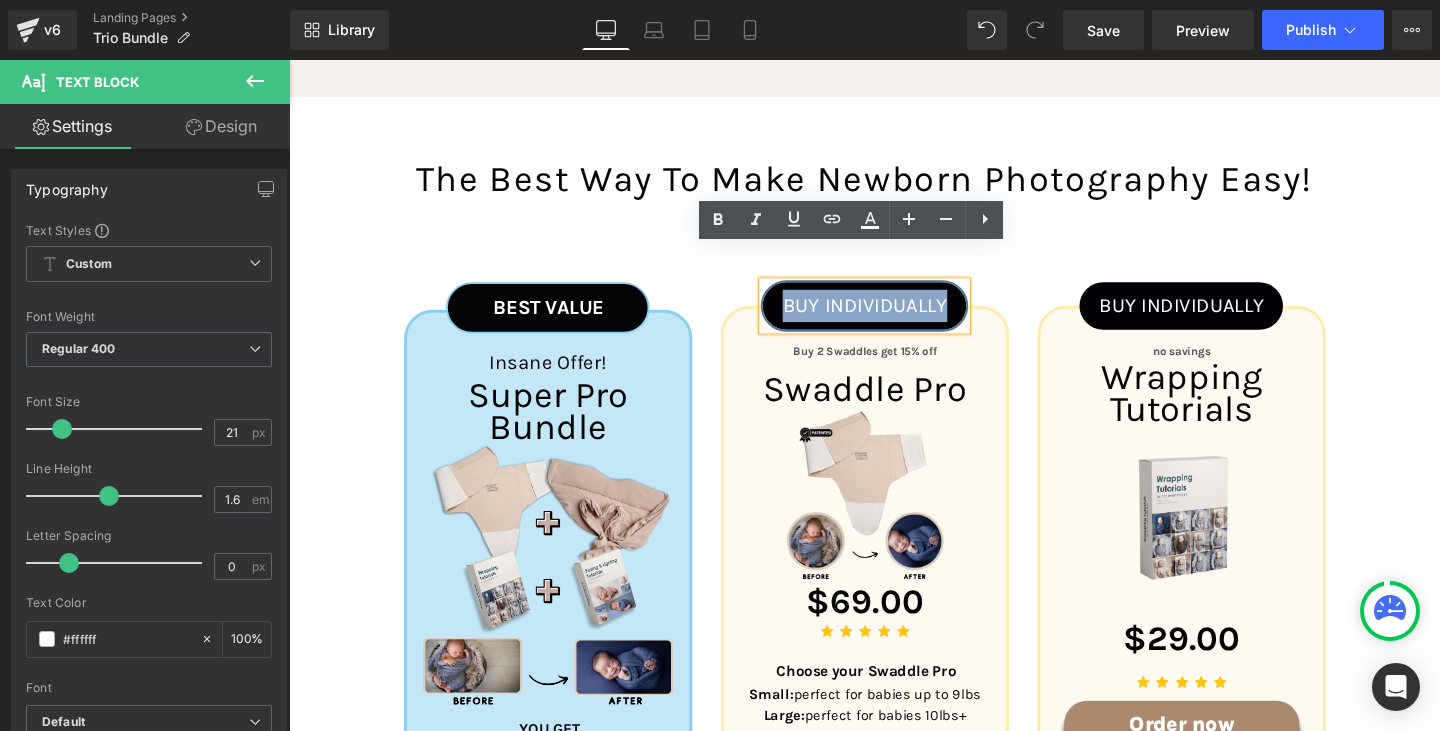 copy on "BUY INDIVIDUALLY" 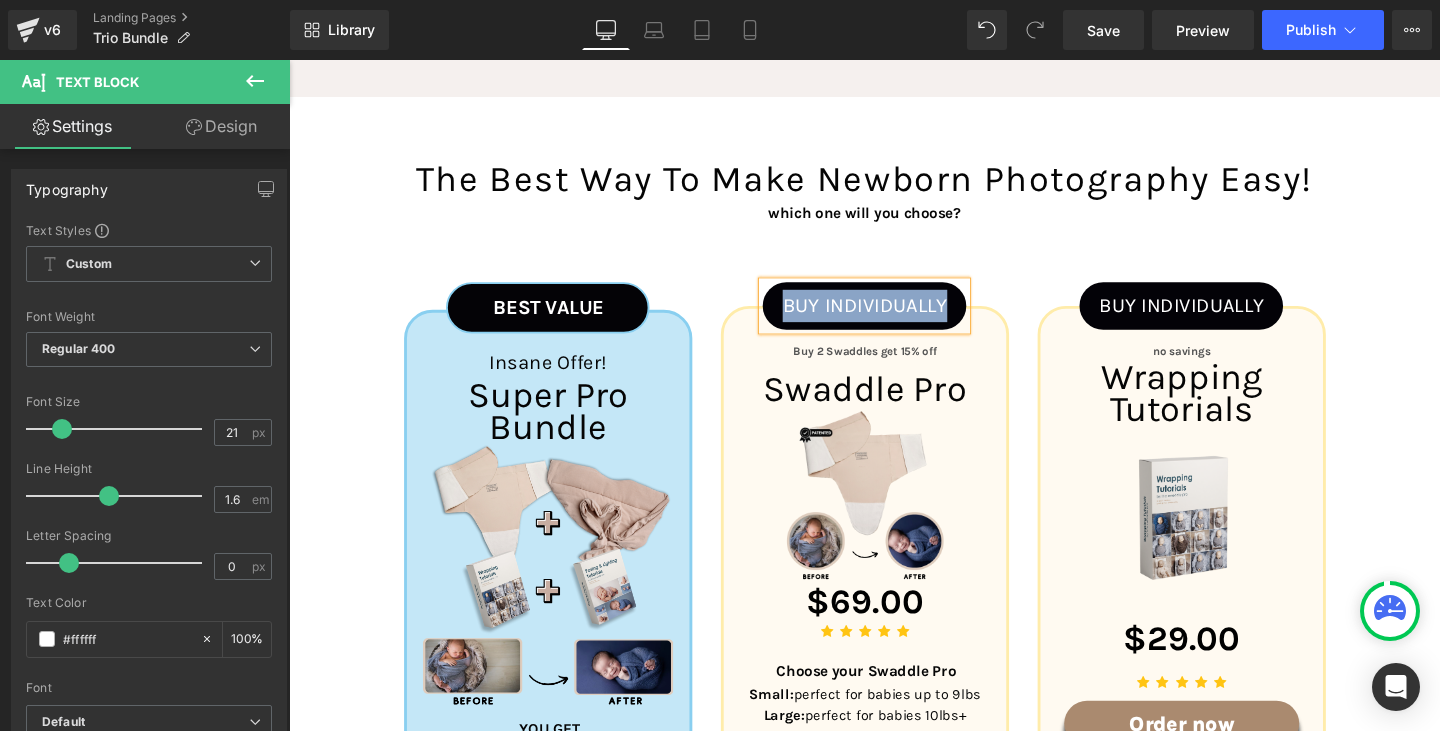 click on "BUY INDIVIDUALLY Text Block
no savings Text Block         Wrapping Tutorials Text Block         Image
$29.00
(P) Price
Icon
Icon
Icon
Icon
Icon" at bounding box center (1227, 792) 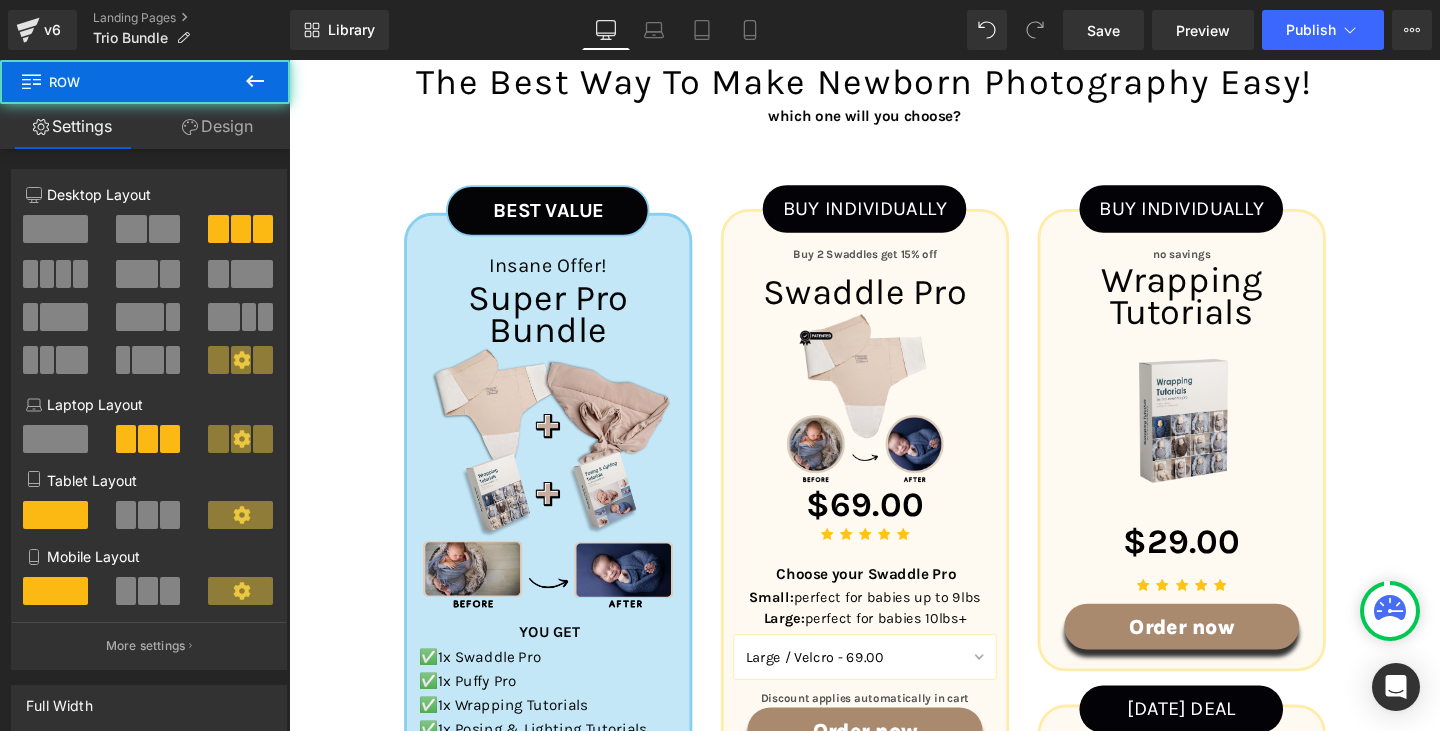 scroll, scrollTop: 3300, scrollLeft: 0, axis: vertical 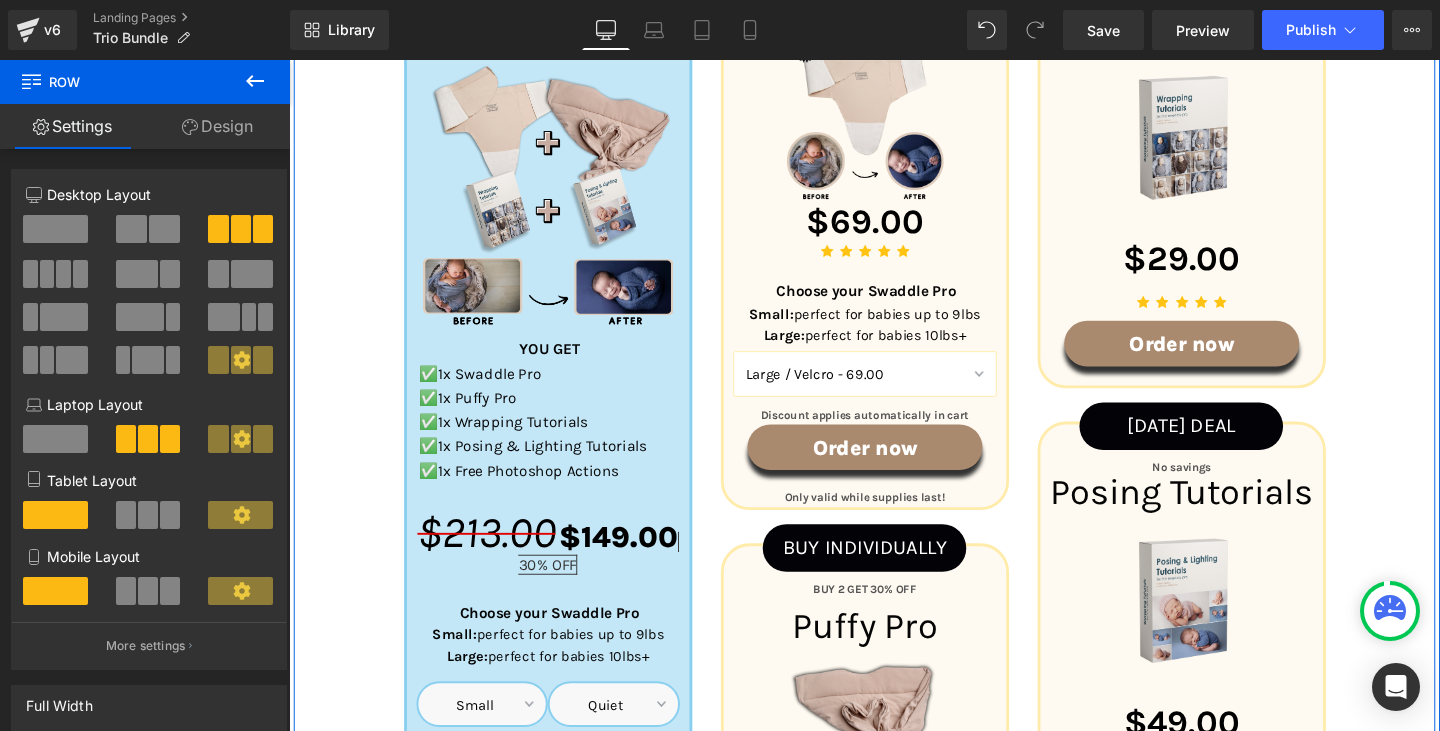 click on "Text Block" at bounding box center (1217, 445) 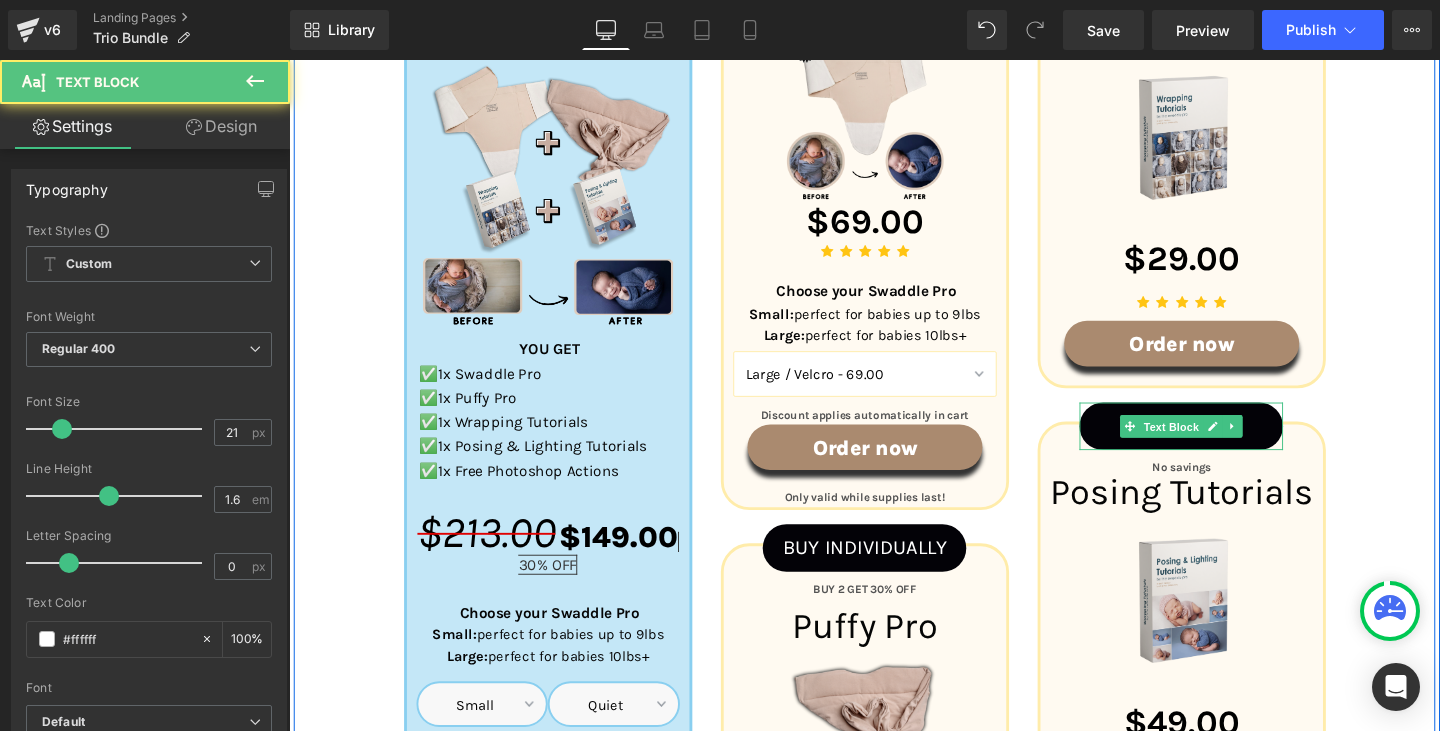 click on "Text Block" at bounding box center (1217, 446) 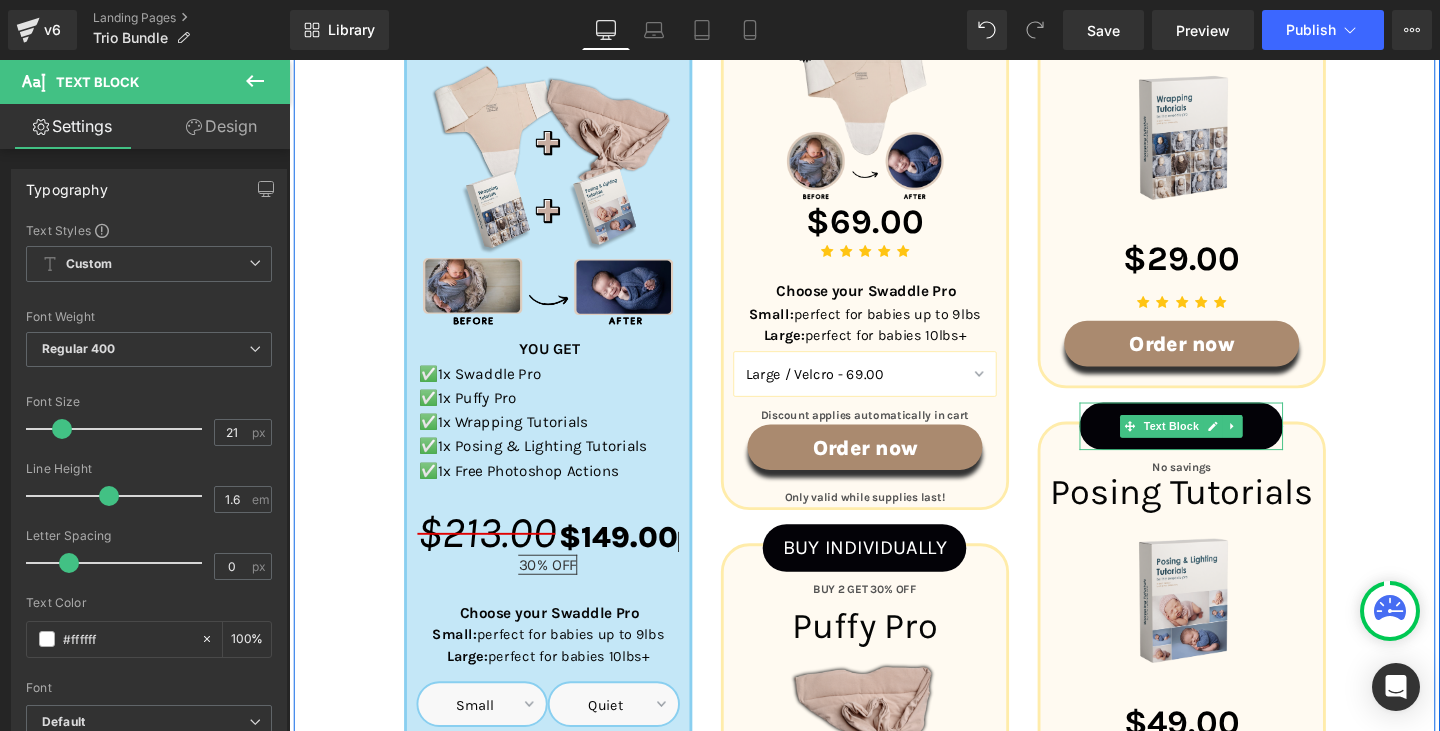 click 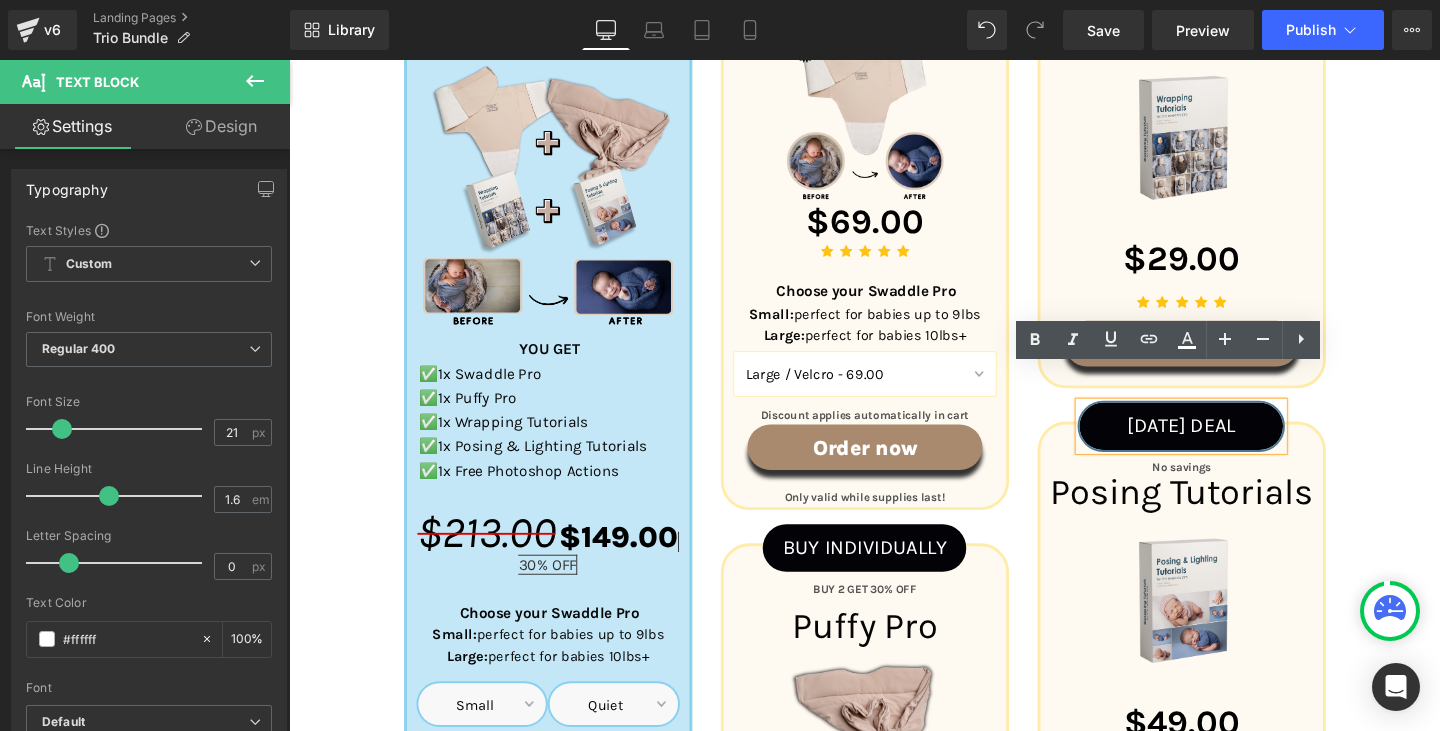 click on "[DATE] DEAL" at bounding box center [1227, 445] 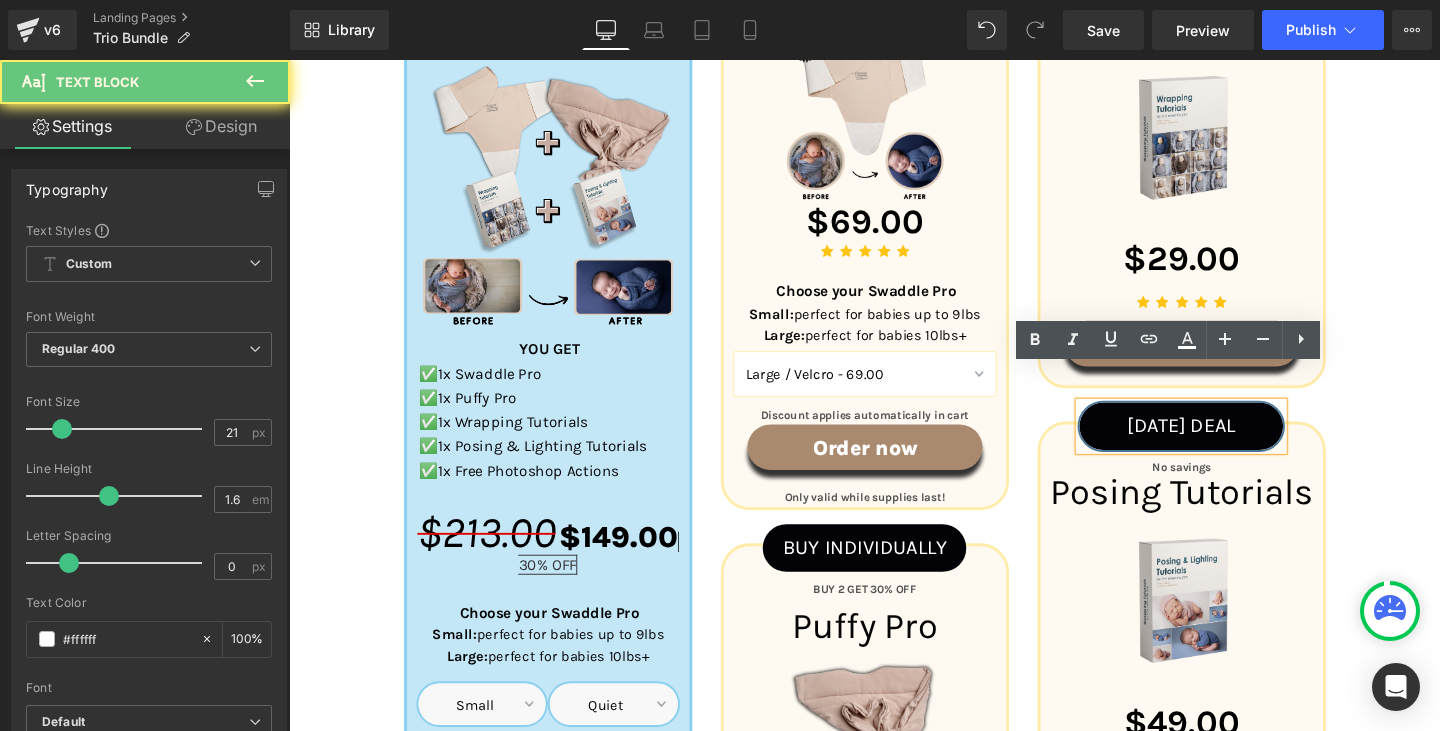 click on "[DATE] DEAL" at bounding box center [1227, 445] 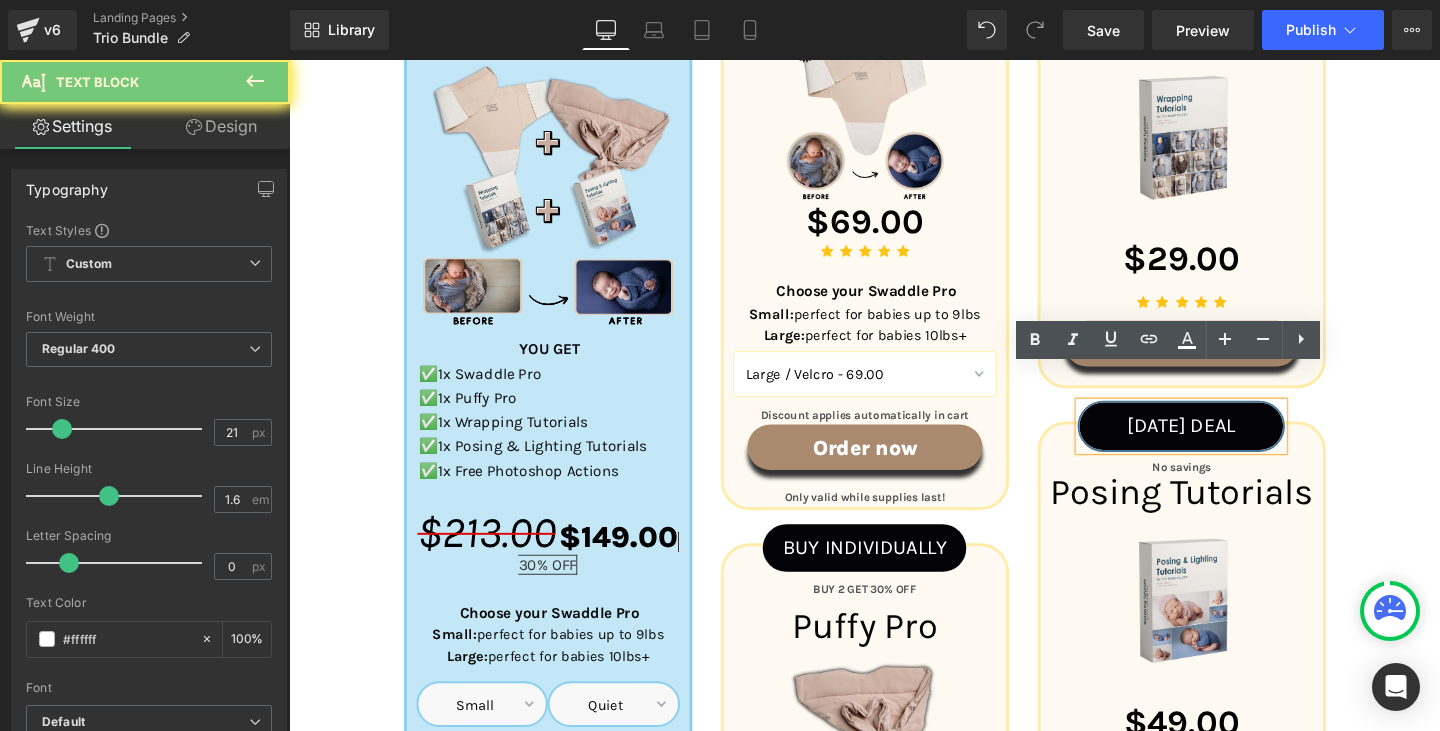 click on "[DATE] DEAL" at bounding box center [1227, 445] 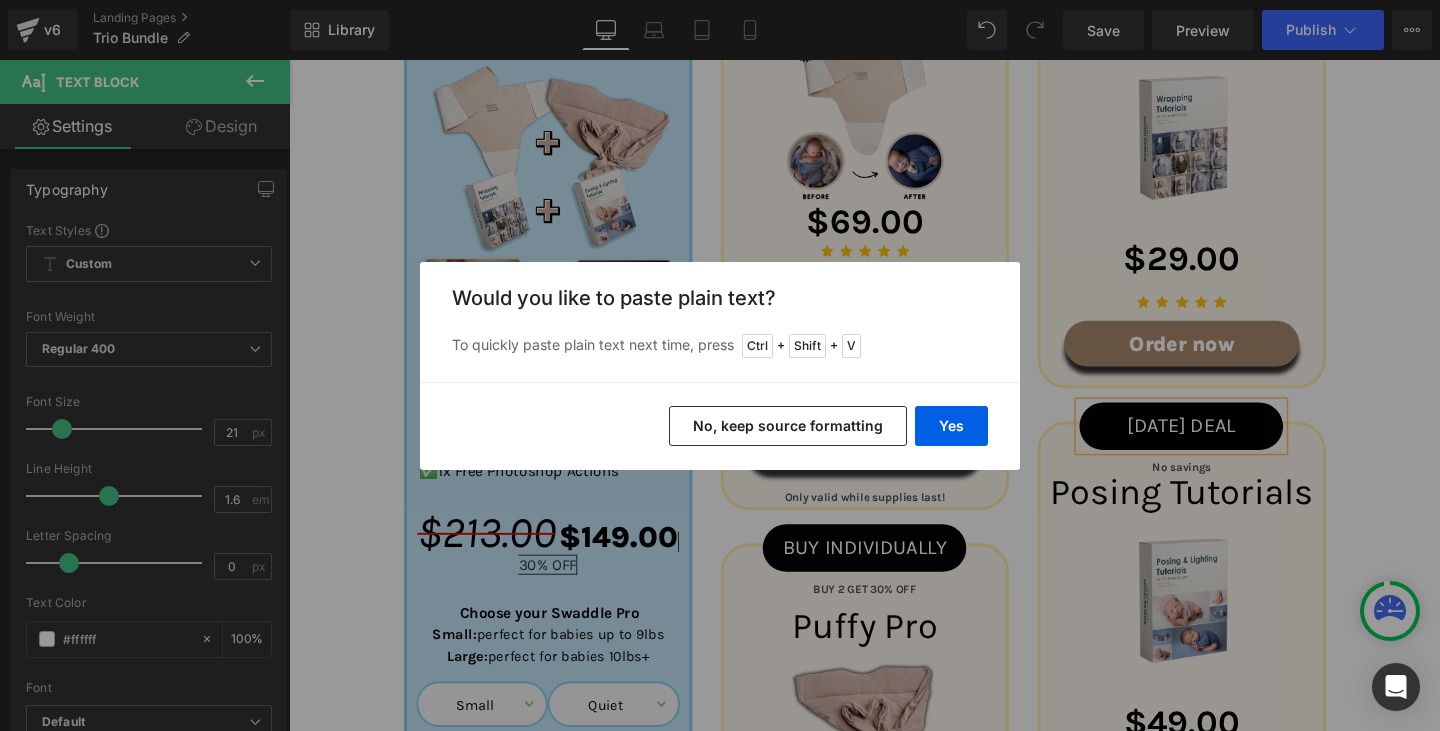 click on "No, keep source formatting" at bounding box center (788, 426) 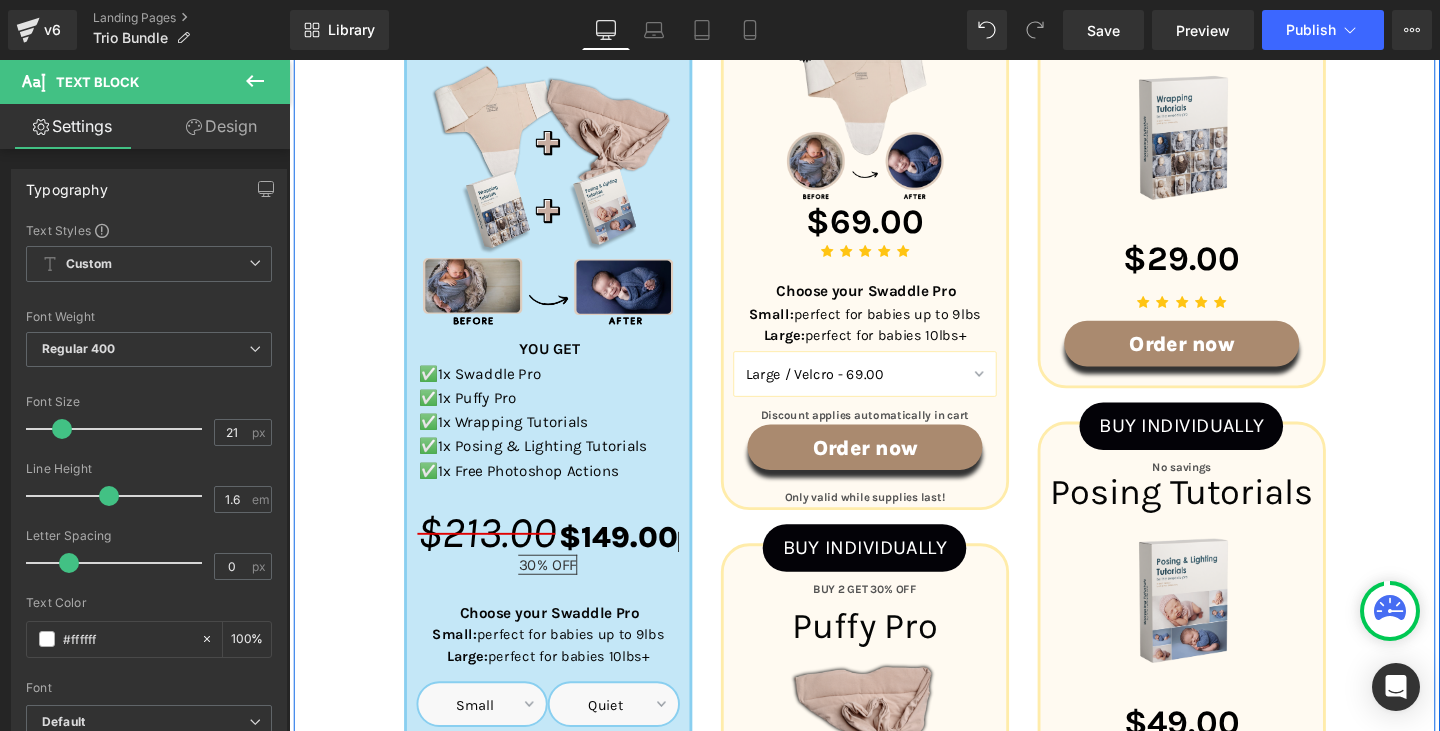 click on "BEST VALUE Text Block
Insane Offer!
Text Block         Super Pro Bundle Text Block
Image         YOU GET Text Block
✅1x Swaddle Pro ✅1x Puffy Pro ✅1x Wrapping Tutorials ✅1x Posing & Lighting Tutorials ✅1x Free Photoshop Actions
Text Block
$213.00
$149.00
30% OFF" at bounding box center (894, 421) 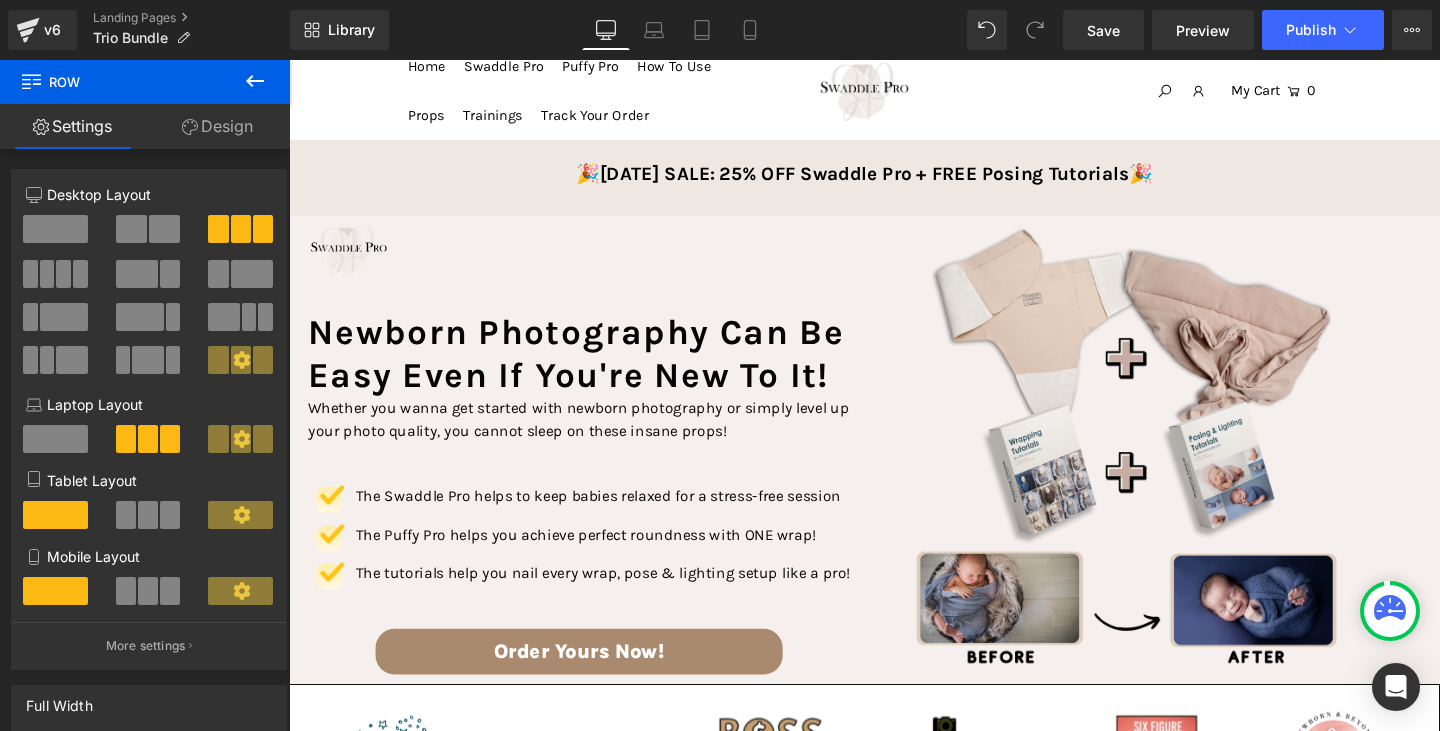scroll, scrollTop: 0, scrollLeft: 0, axis: both 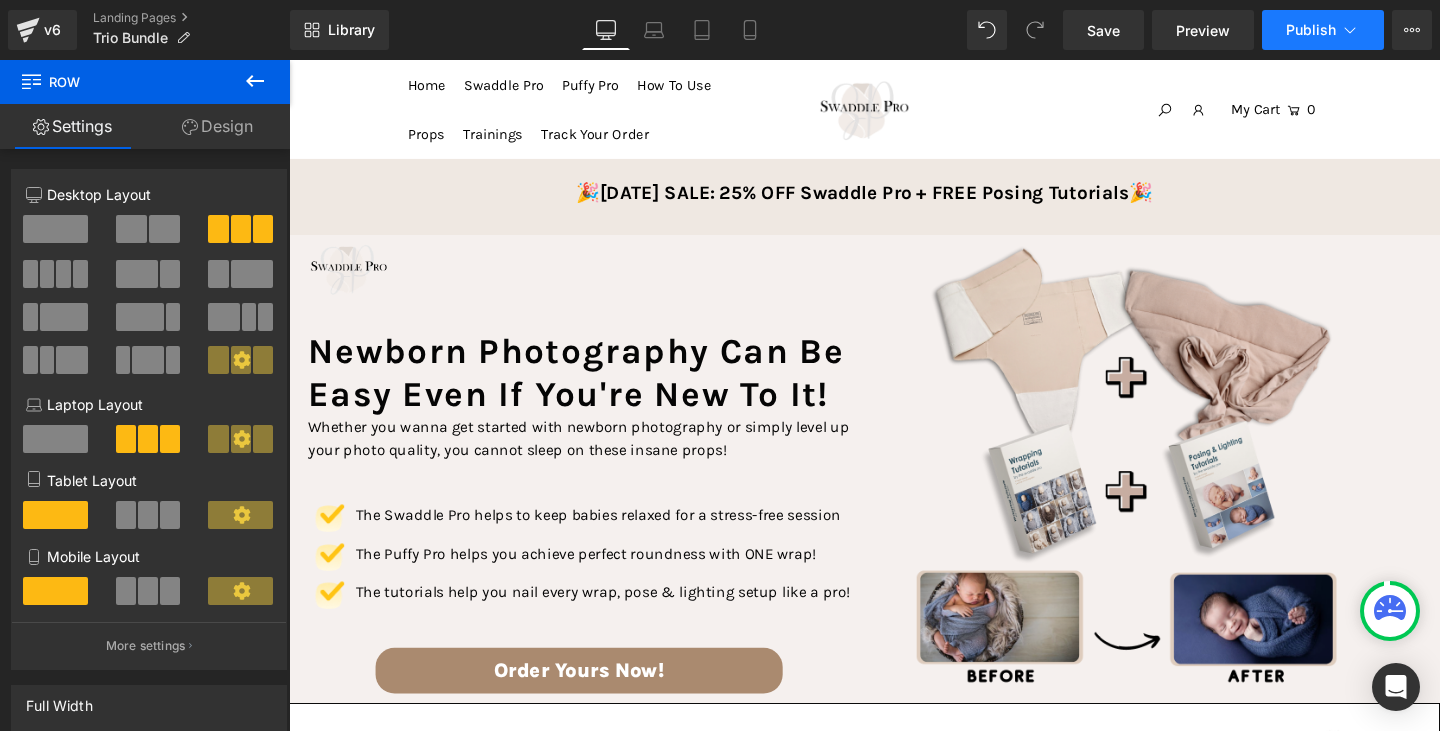 click on "Publish" at bounding box center [1323, 30] 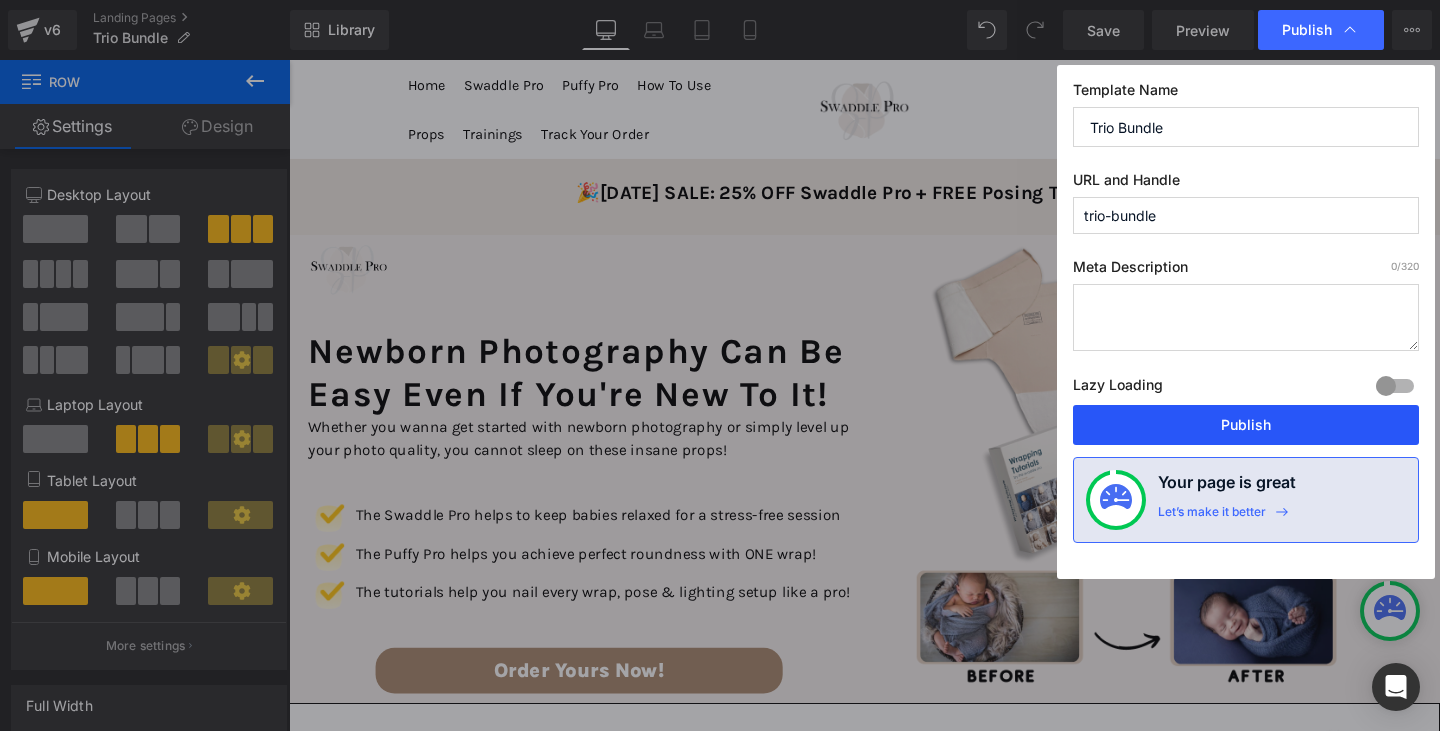 click on "Publish" at bounding box center (1246, 425) 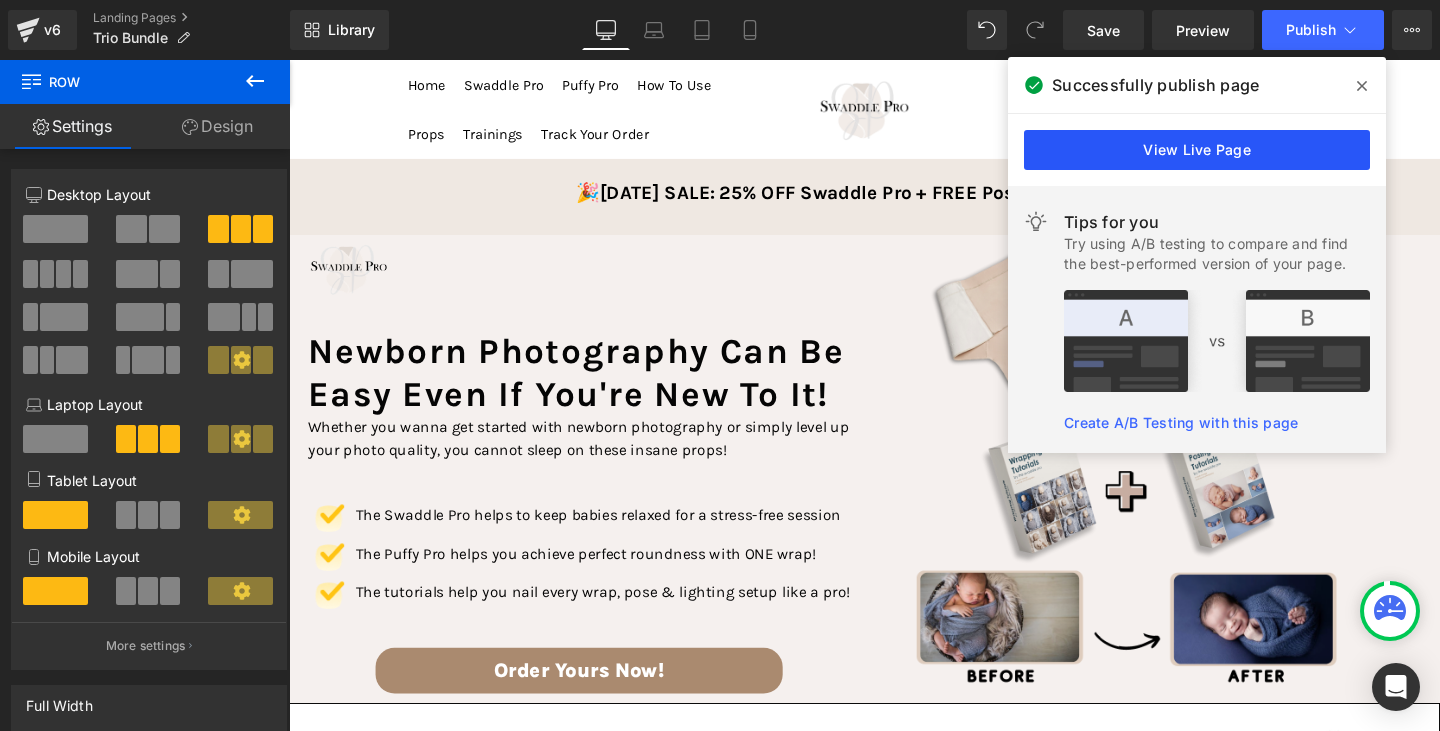 click on "View Live Page" at bounding box center [1197, 150] 